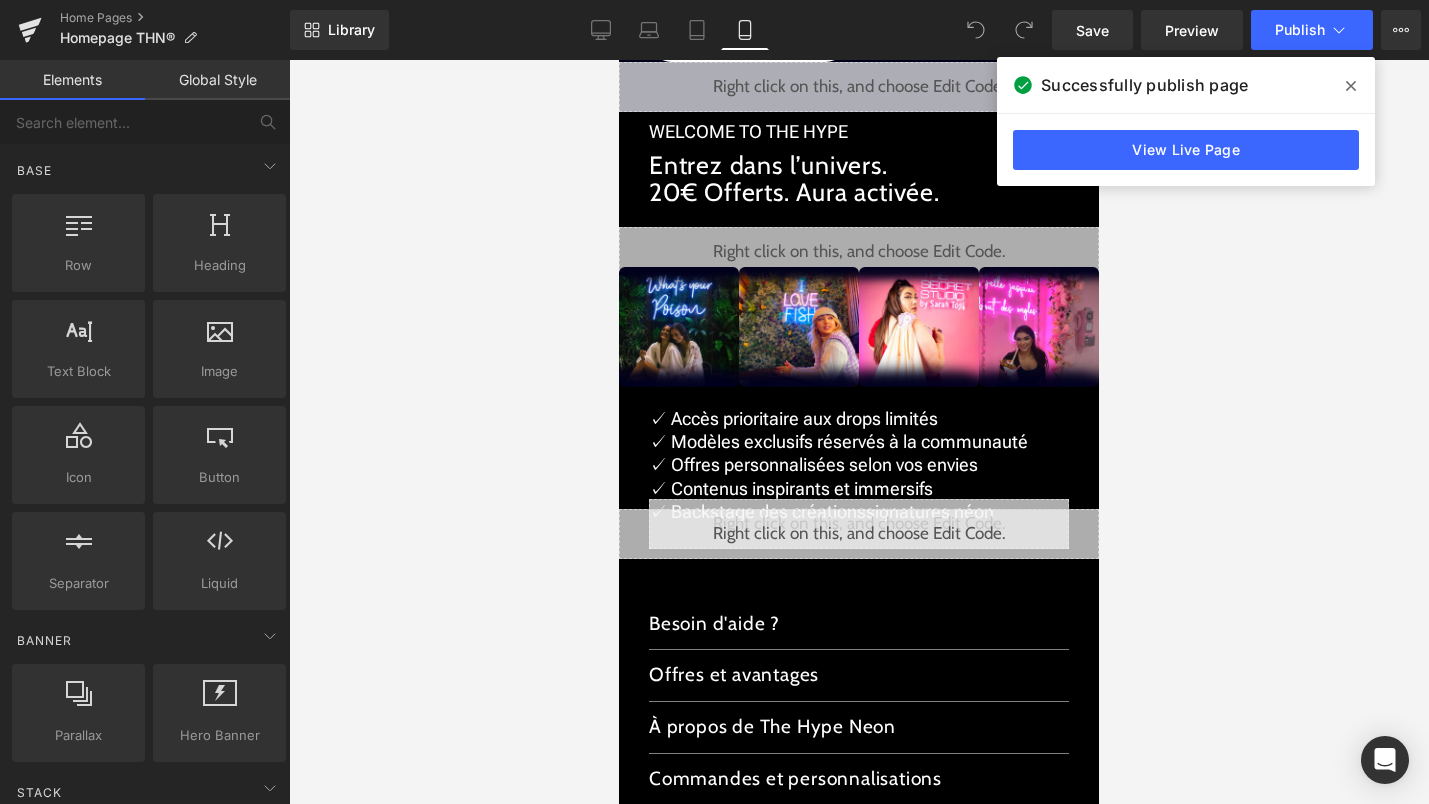 scroll, scrollTop: 0, scrollLeft: 0, axis: both 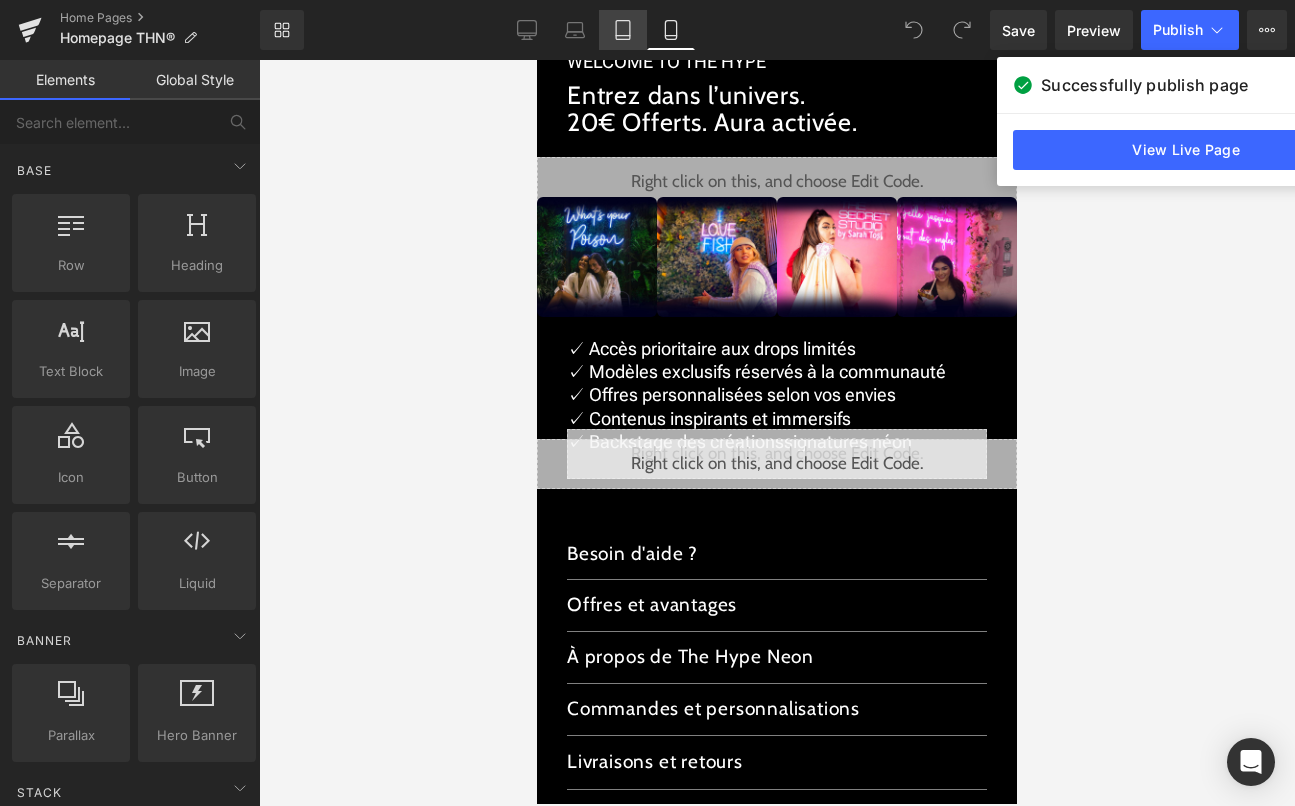 click on "Tablet" at bounding box center [623, 30] 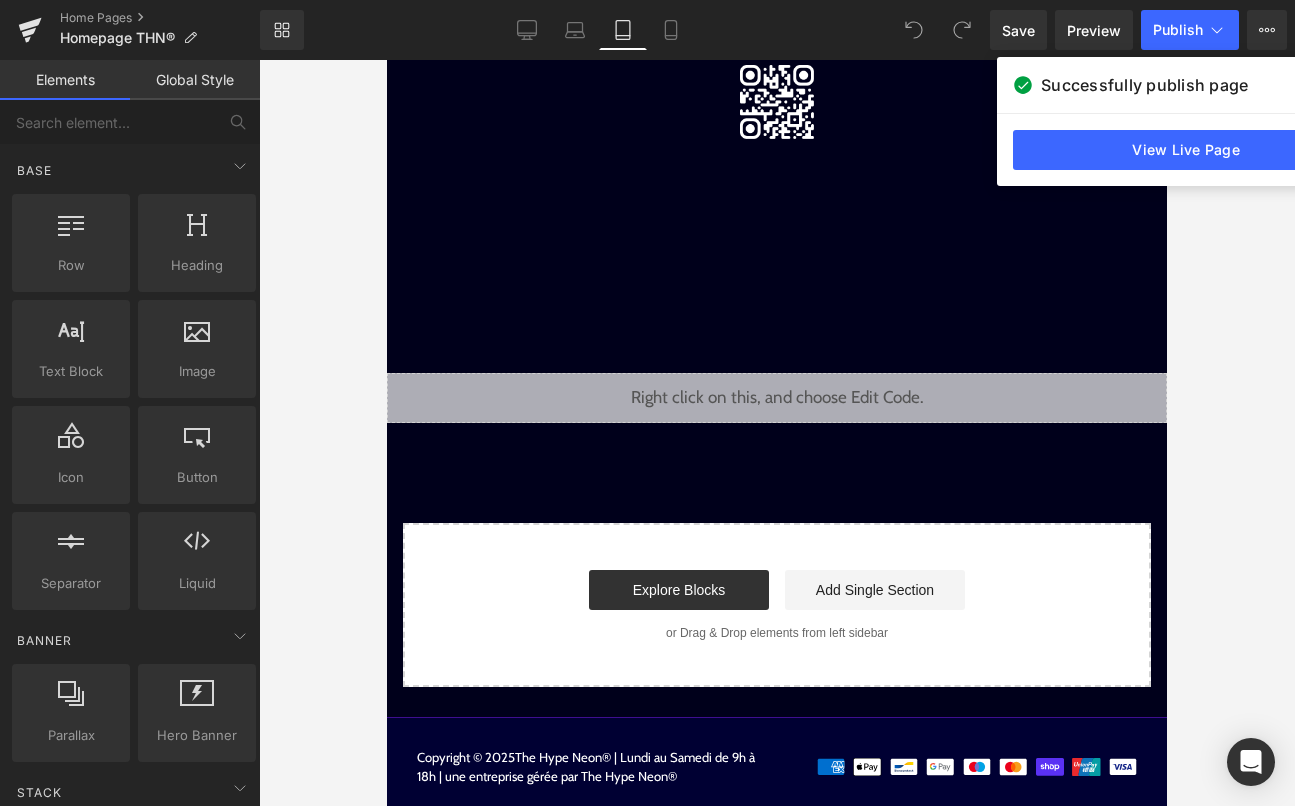 scroll, scrollTop: 0, scrollLeft: 0, axis: both 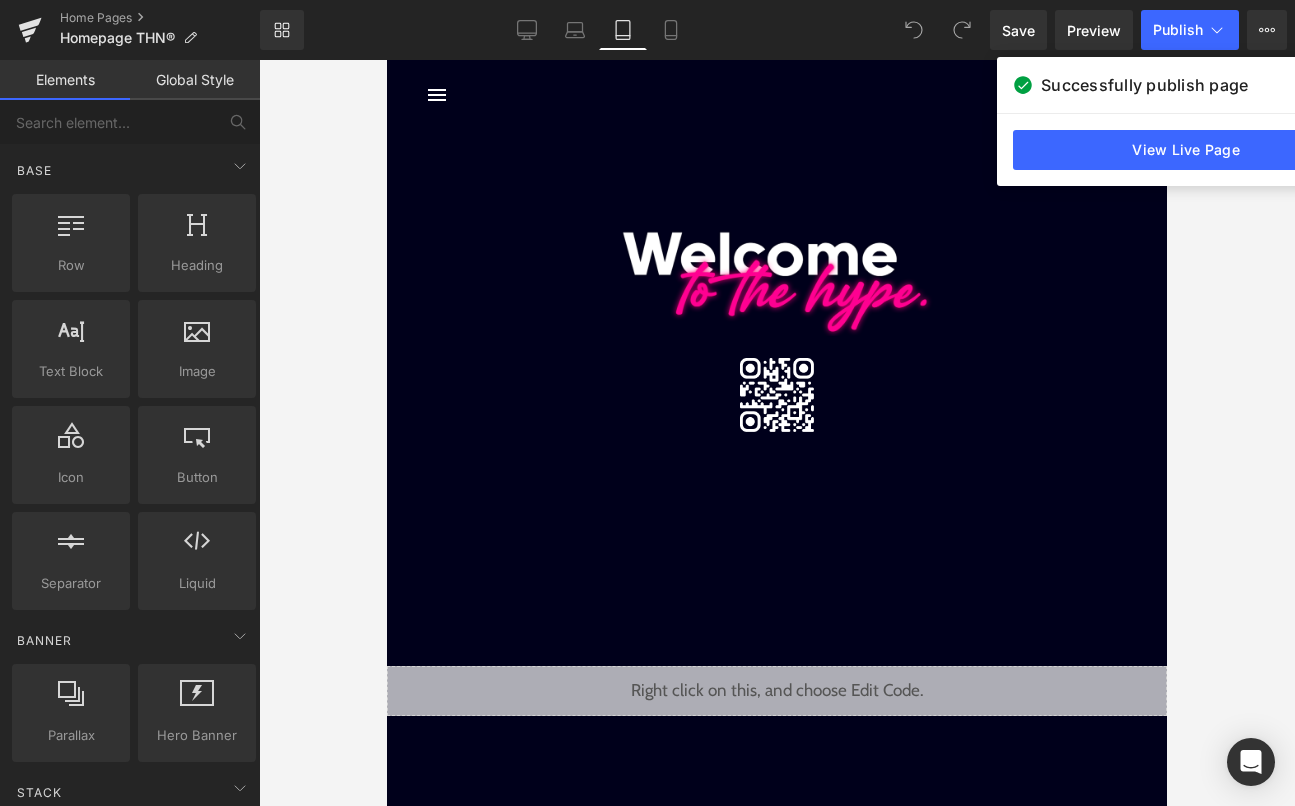 click on "Liquid" at bounding box center (777, 691) 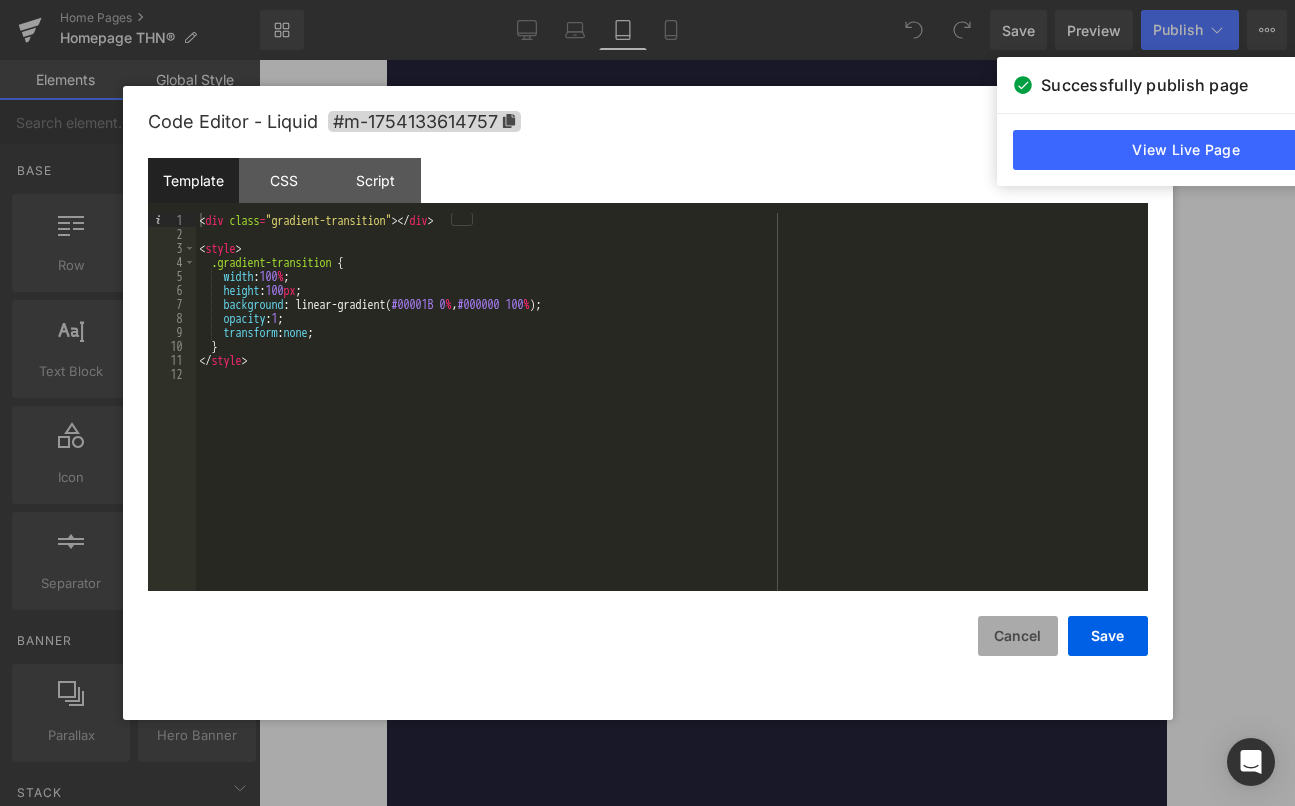 click on "Cancel" at bounding box center (1018, 636) 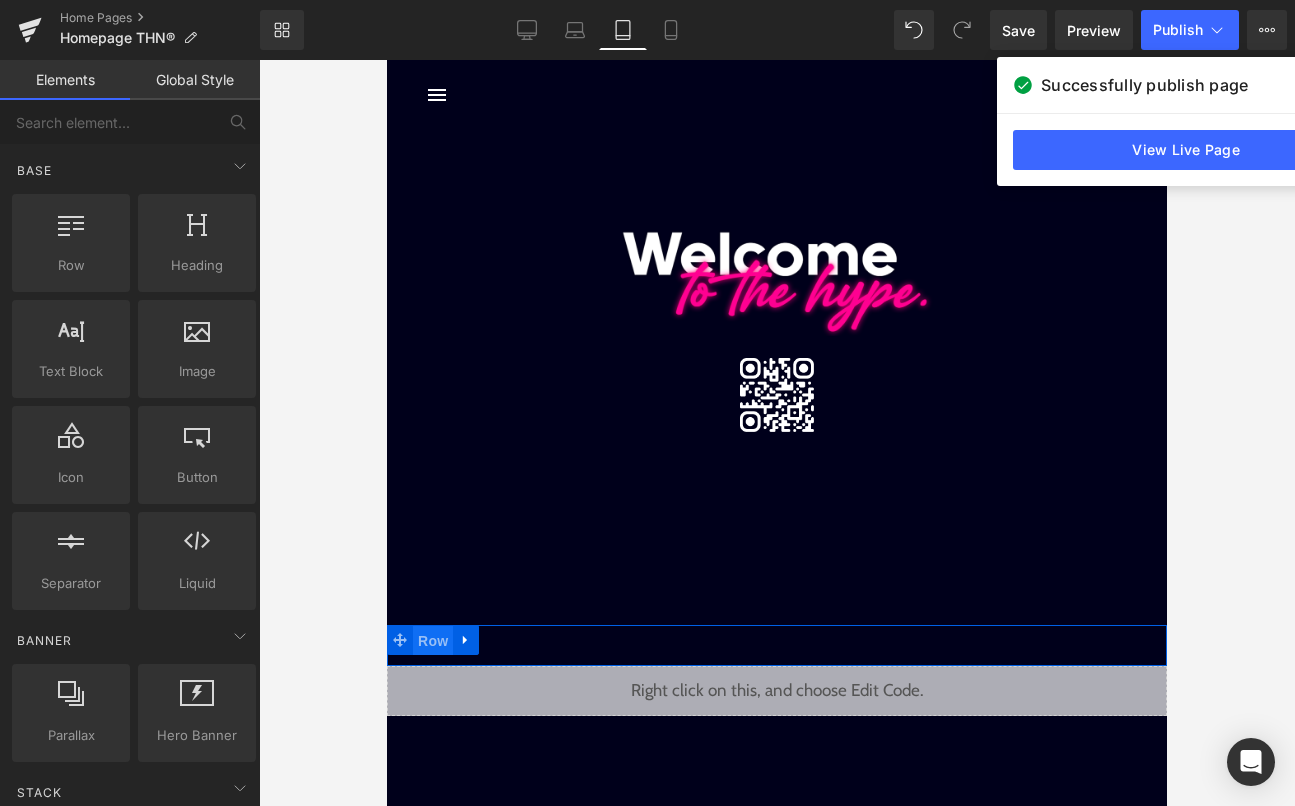 click on "Row" at bounding box center [433, 641] 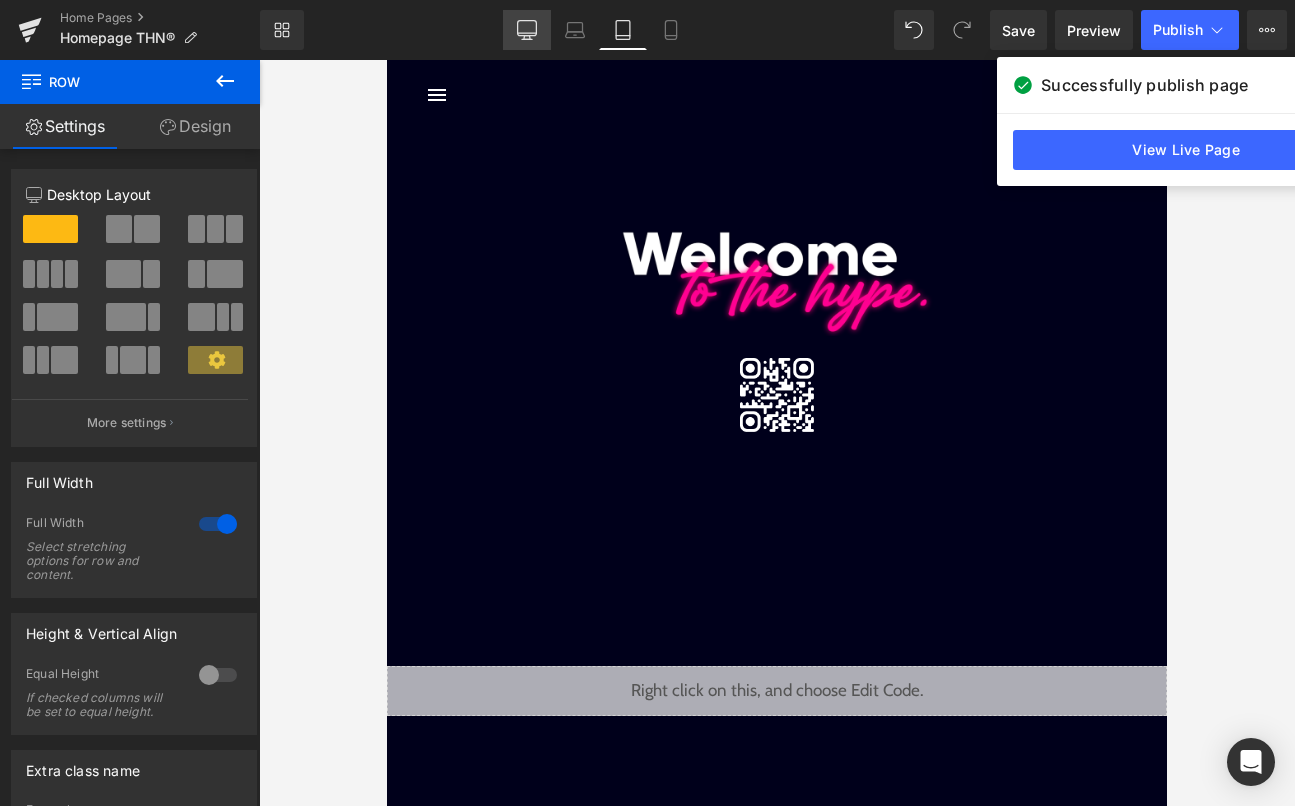 click 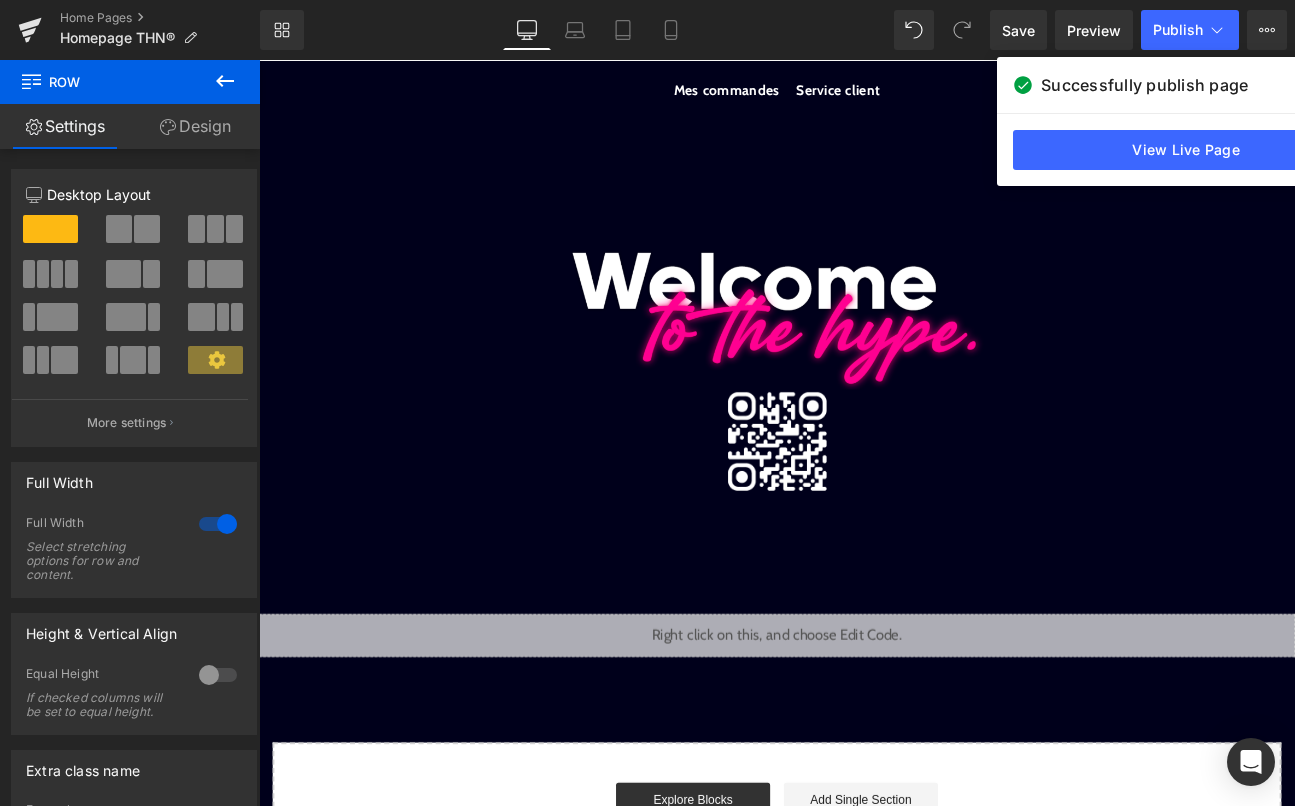 scroll, scrollTop: 40, scrollLeft: 0, axis: vertical 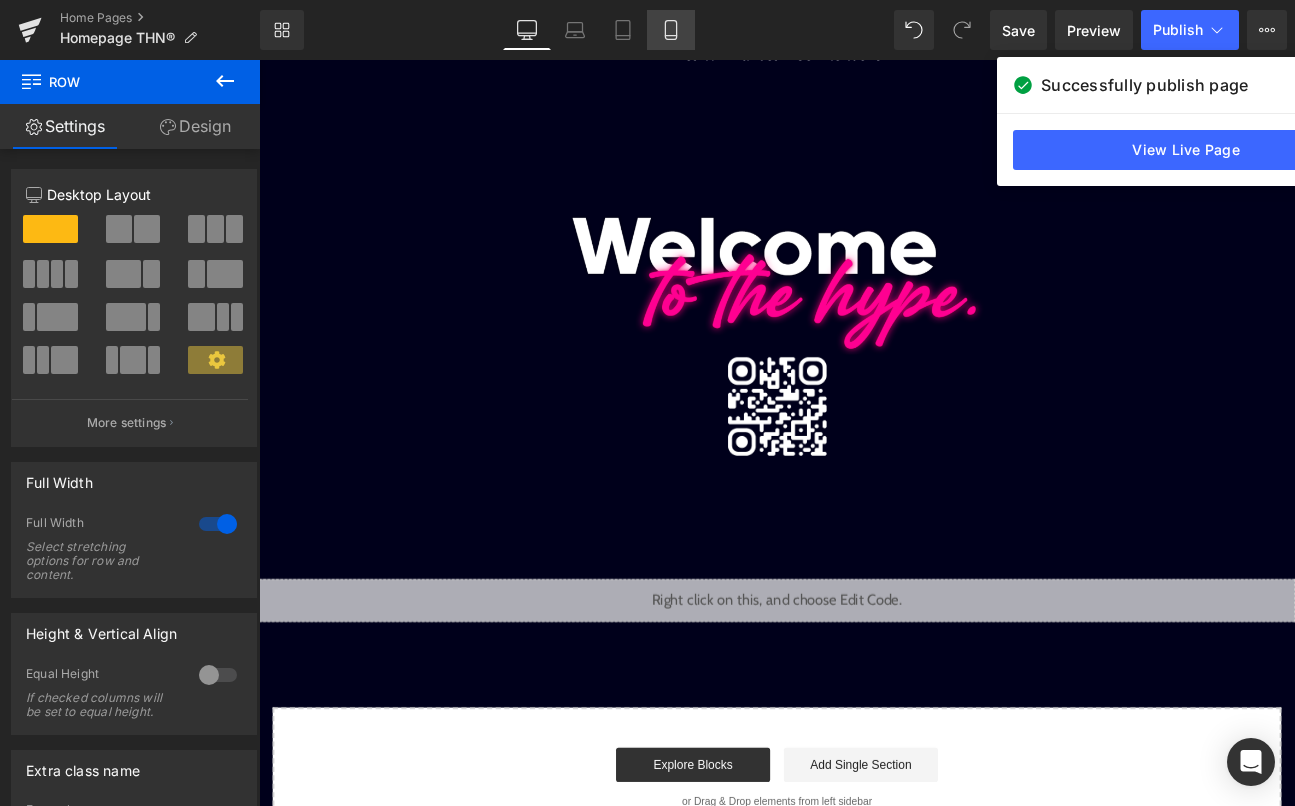 click 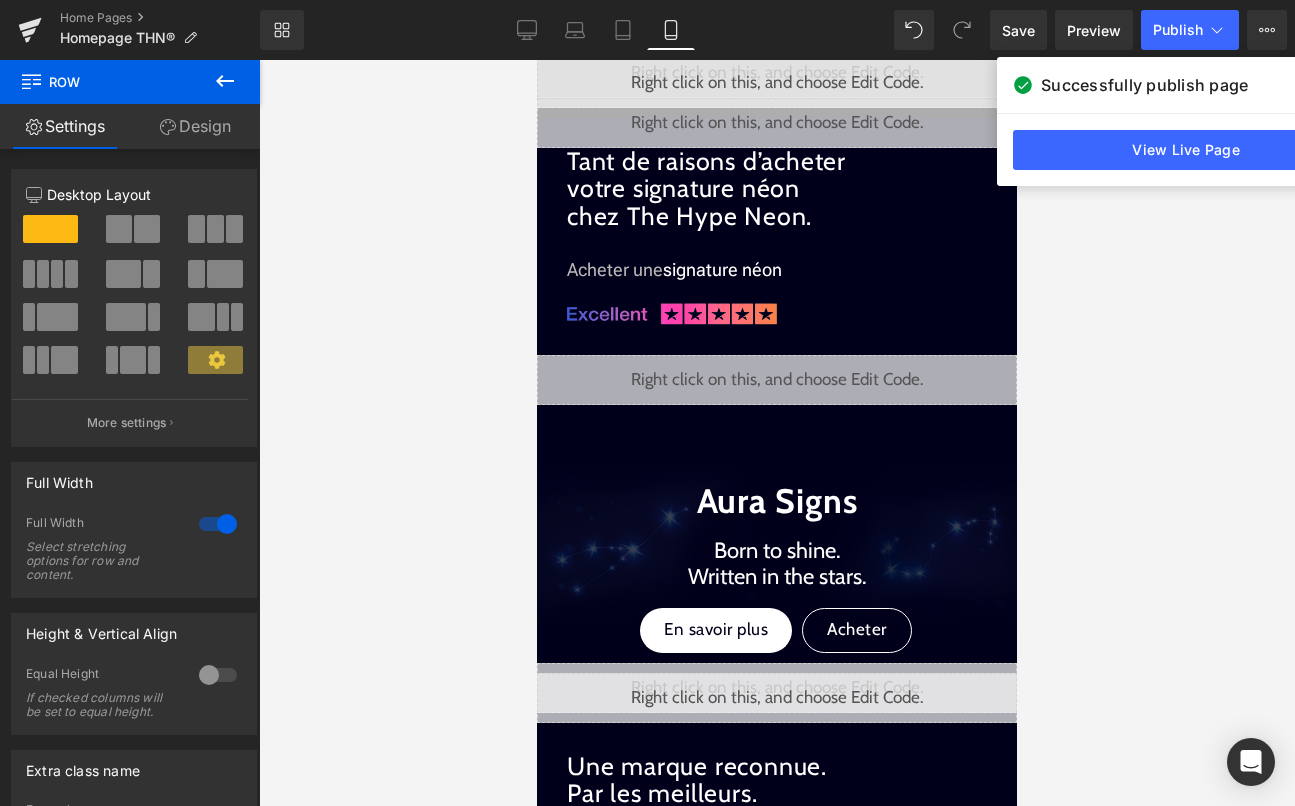 scroll, scrollTop: 1292, scrollLeft: 0, axis: vertical 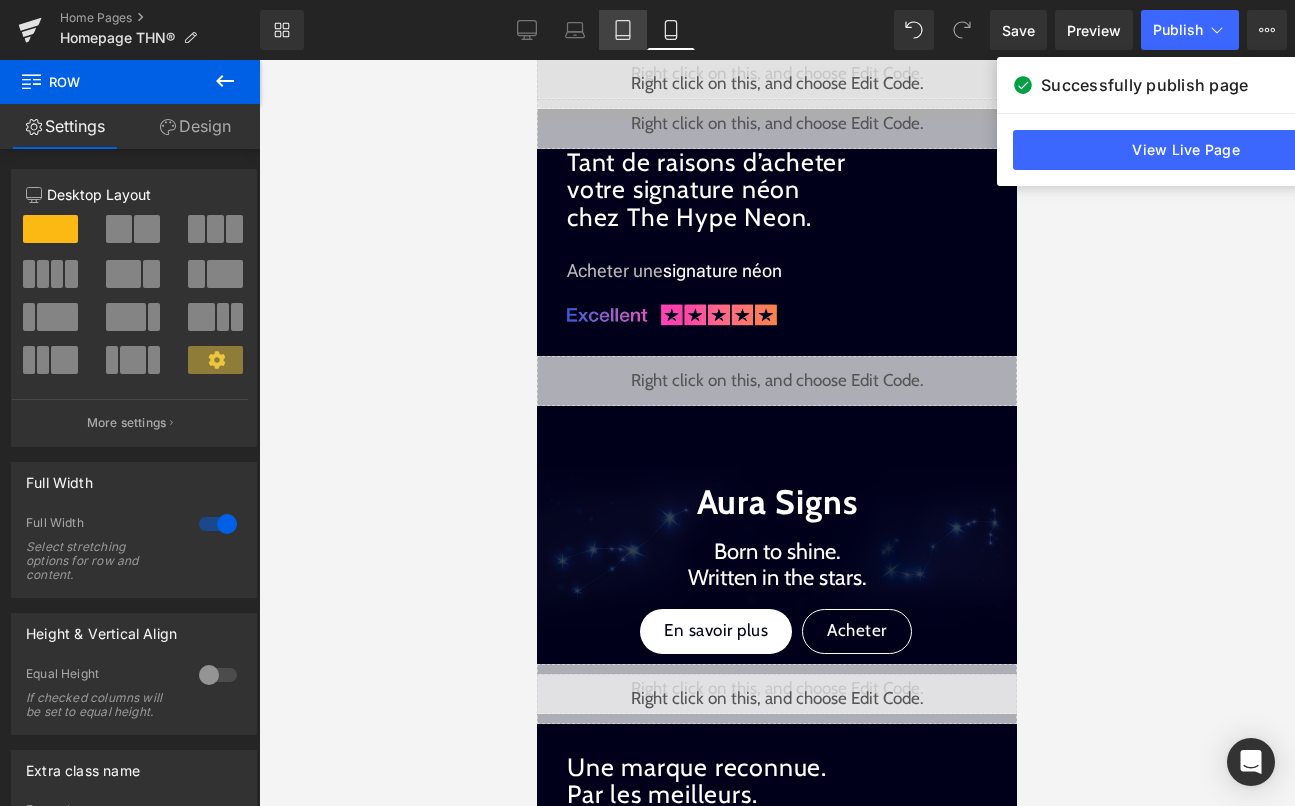 click 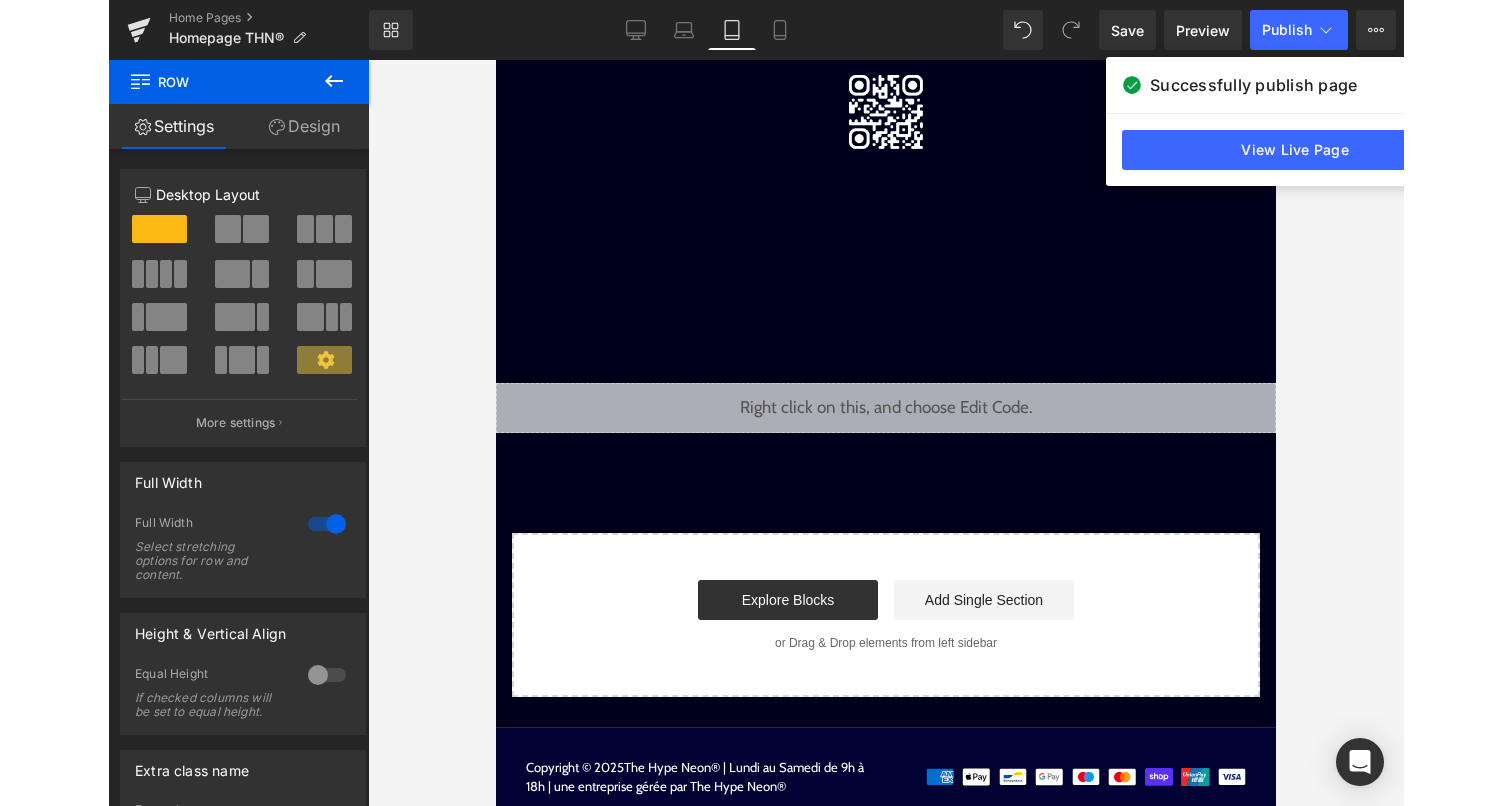 scroll, scrollTop: 303, scrollLeft: 0, axis: vertical 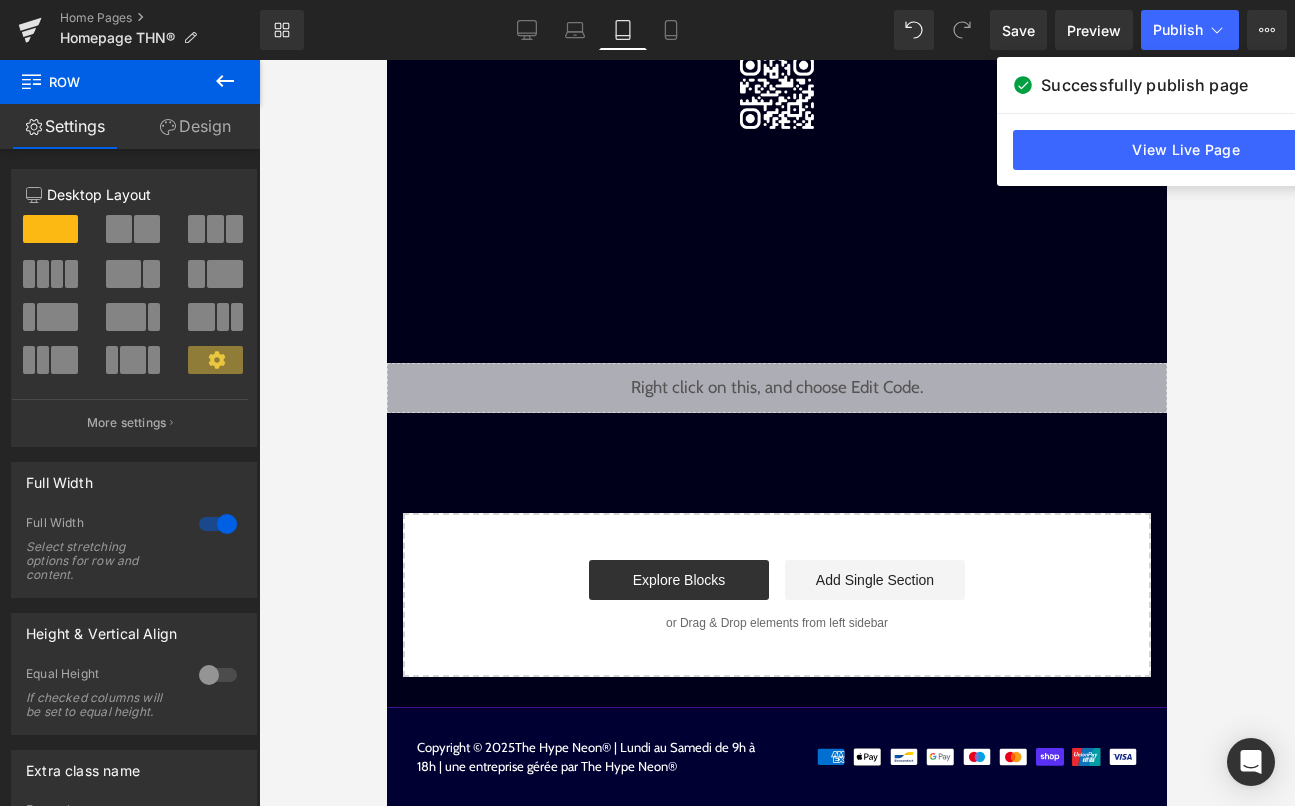 click on "Start building your page
Explore Blocks
Add Single Section
or Drag & Drop elements from left sidebar" at bounding box center (777, 595) 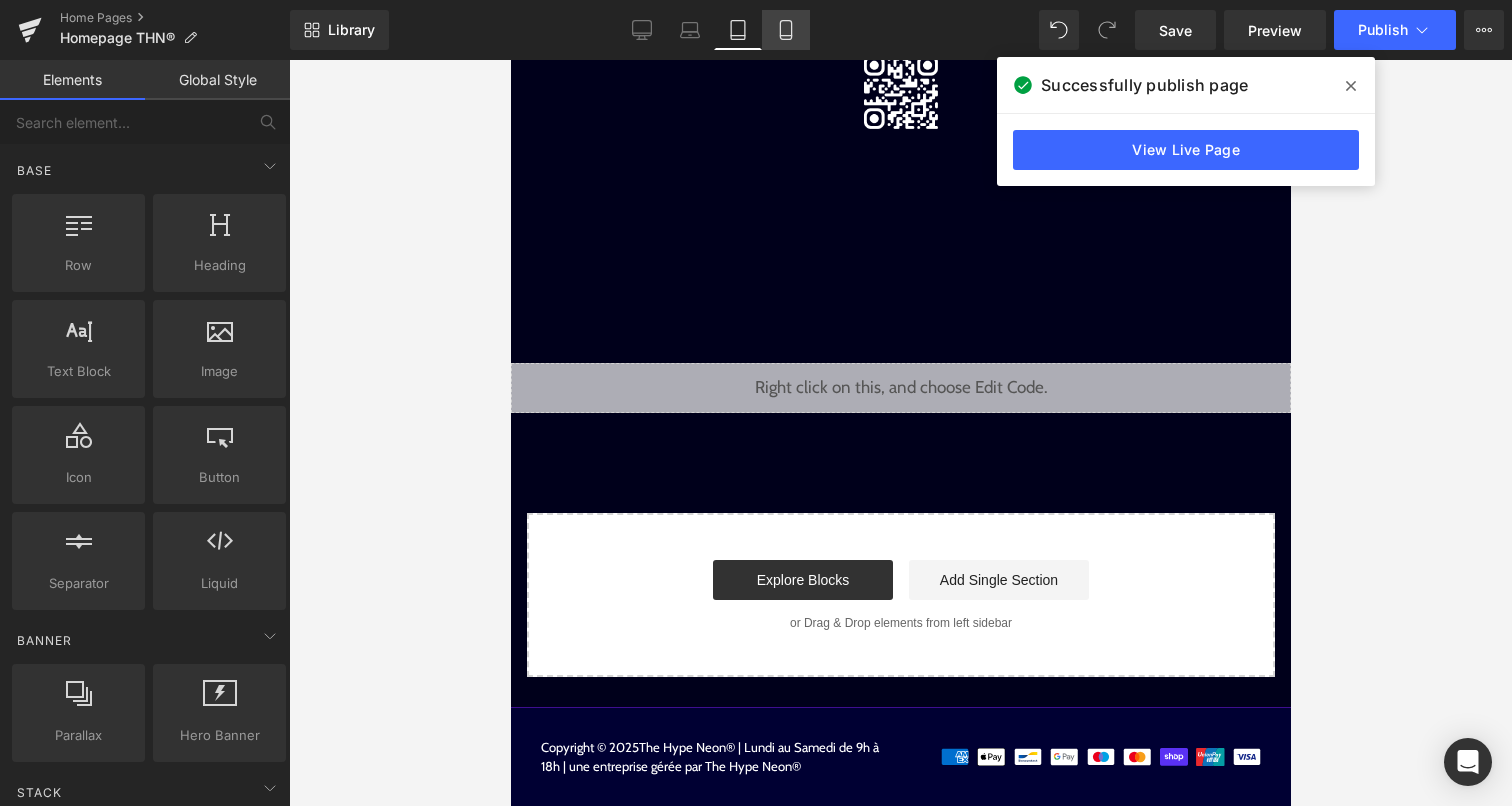 click 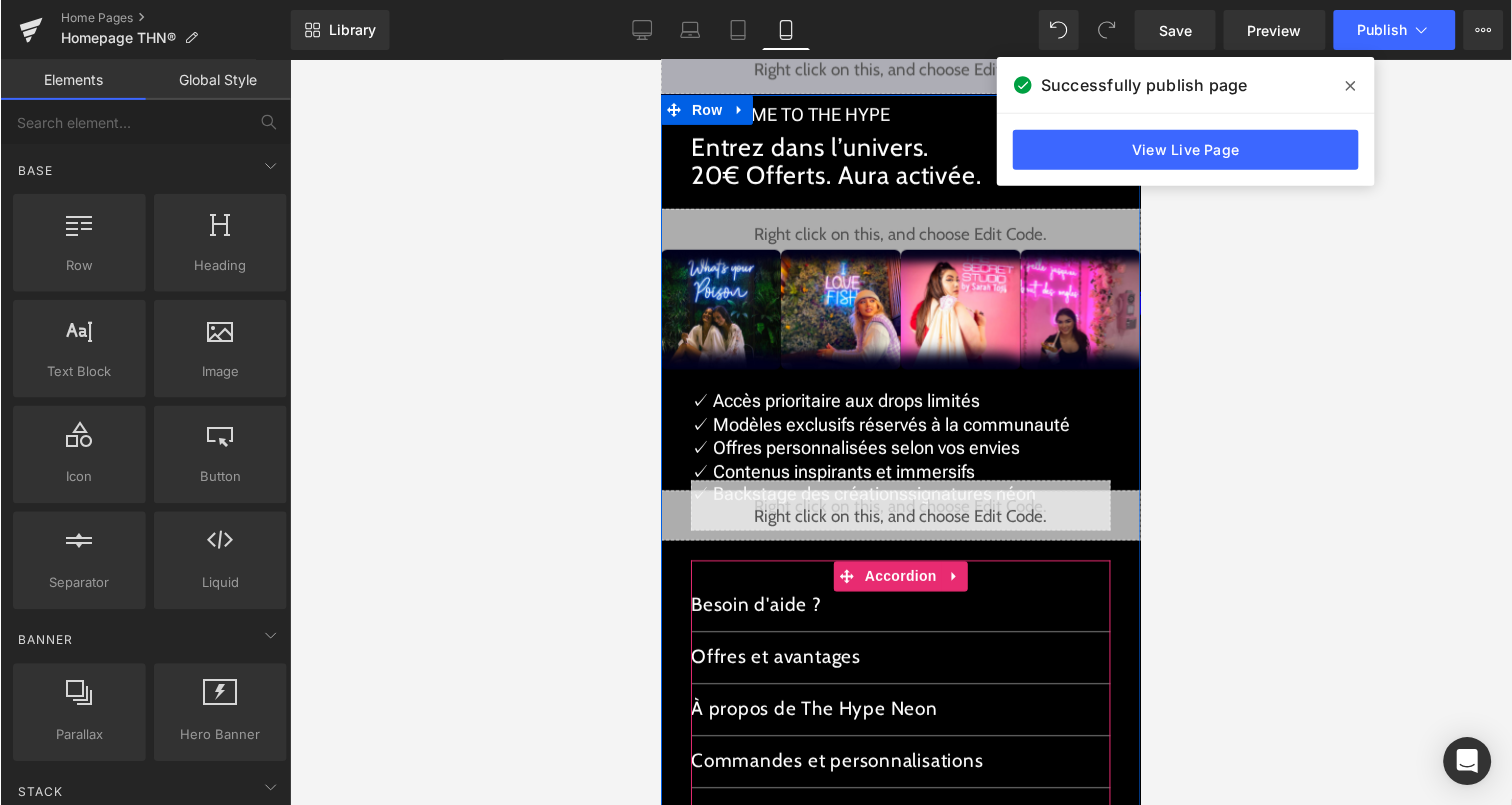 scroll, scrollTop: 2459, scrollLeft: 0, axis: vertical 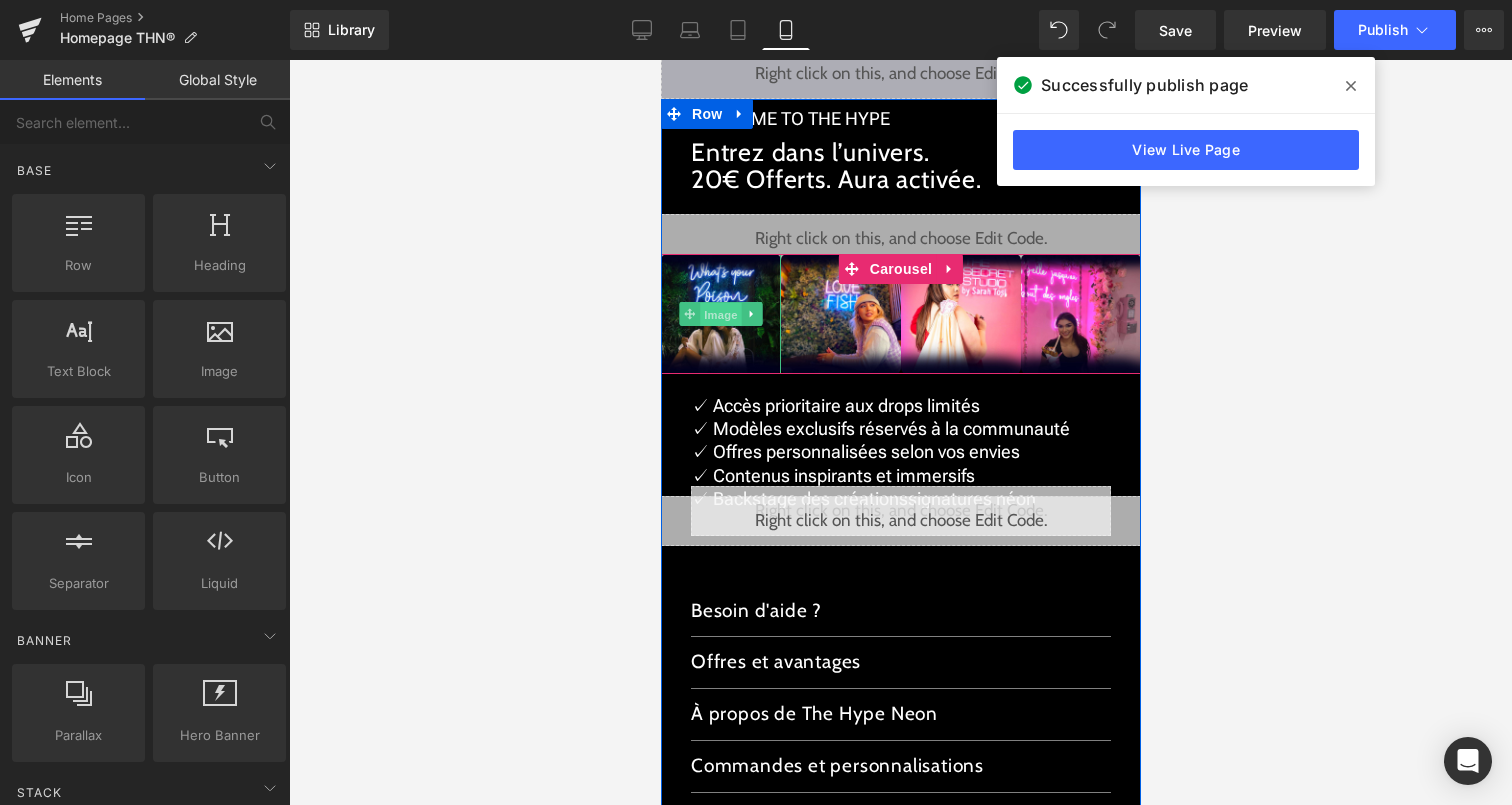 click on "Image" at bounding box center (720, 314) 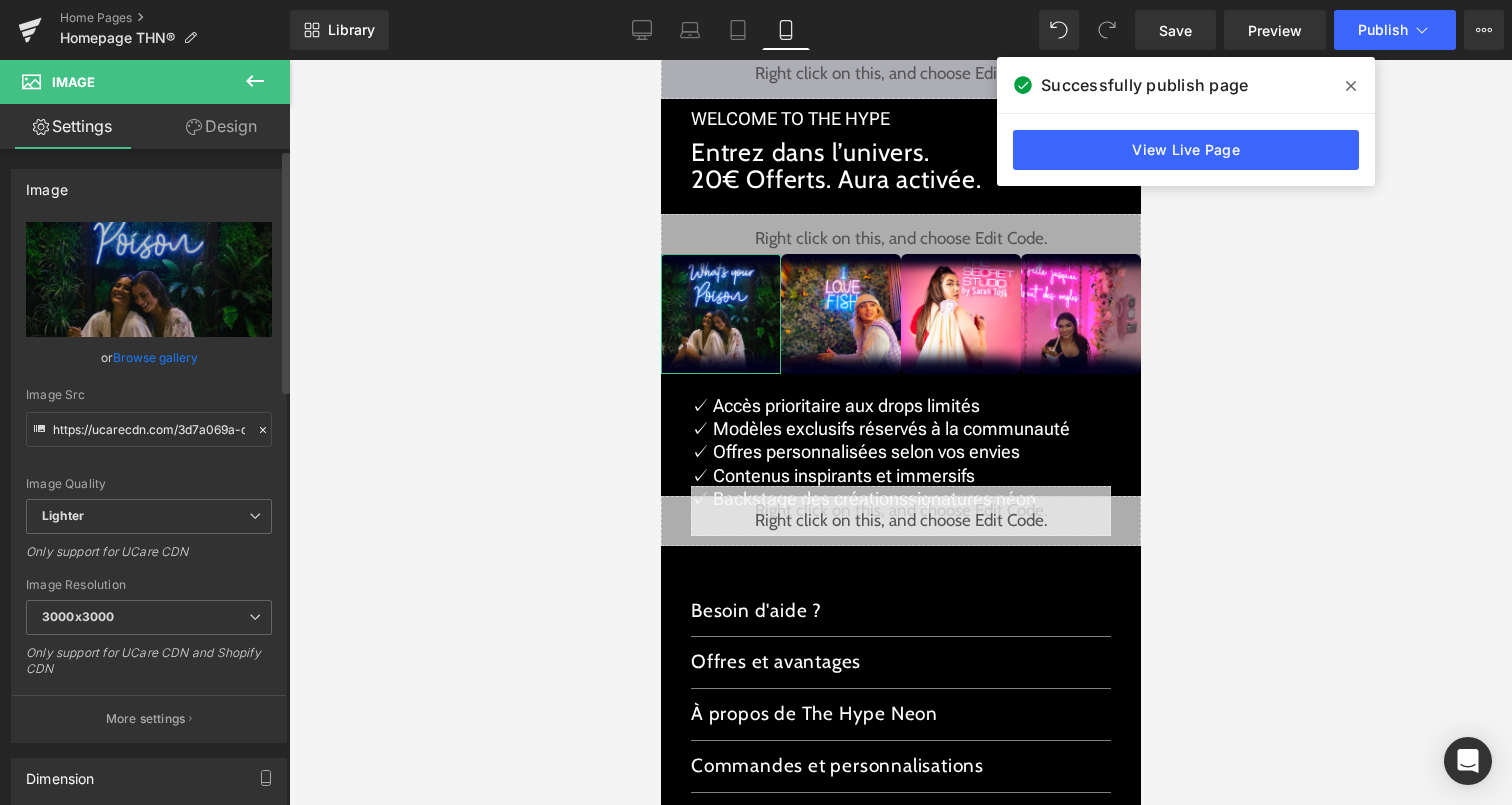 click on "Browse gallery" at bounding box center [155, 357] 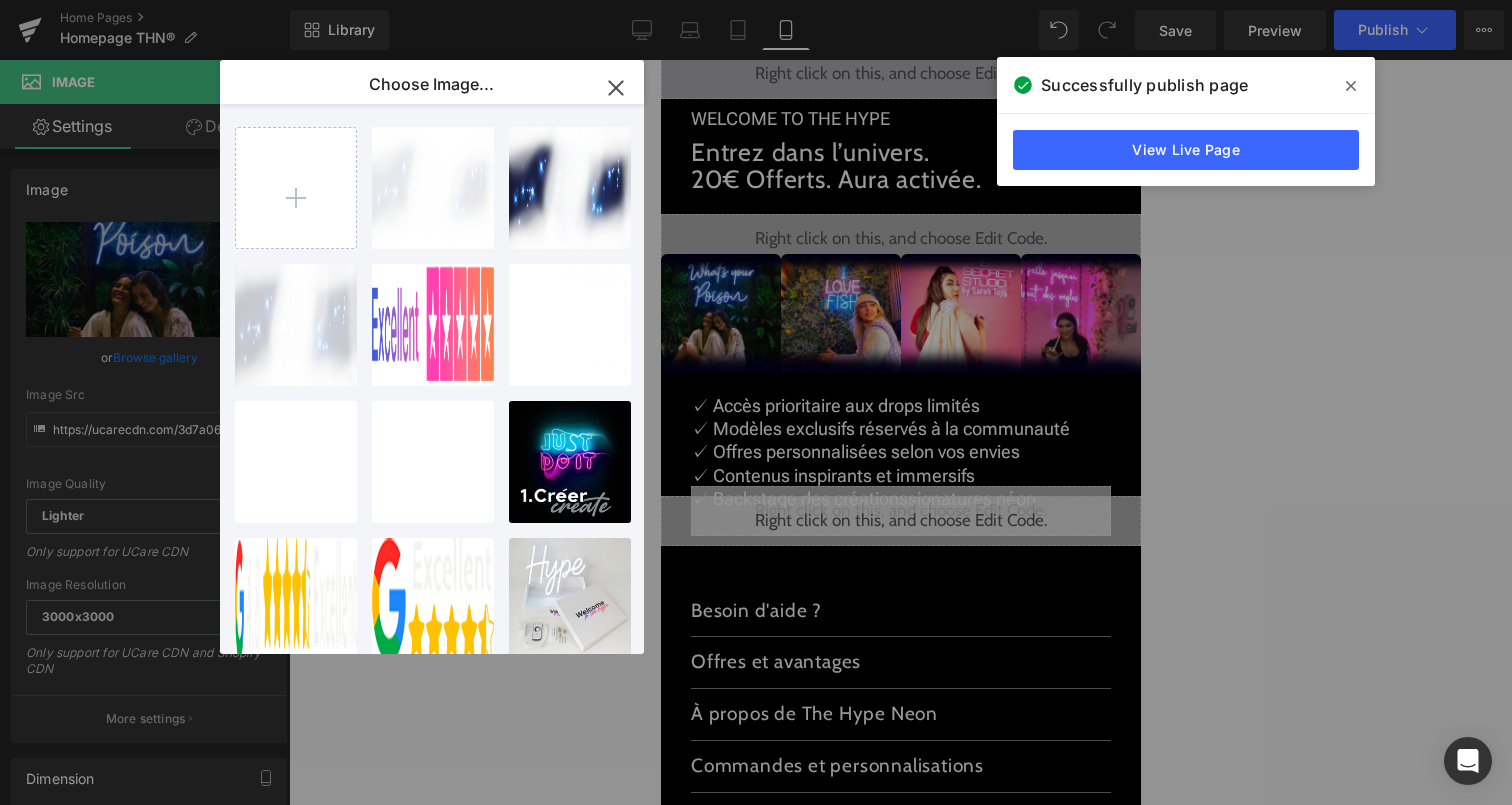 click 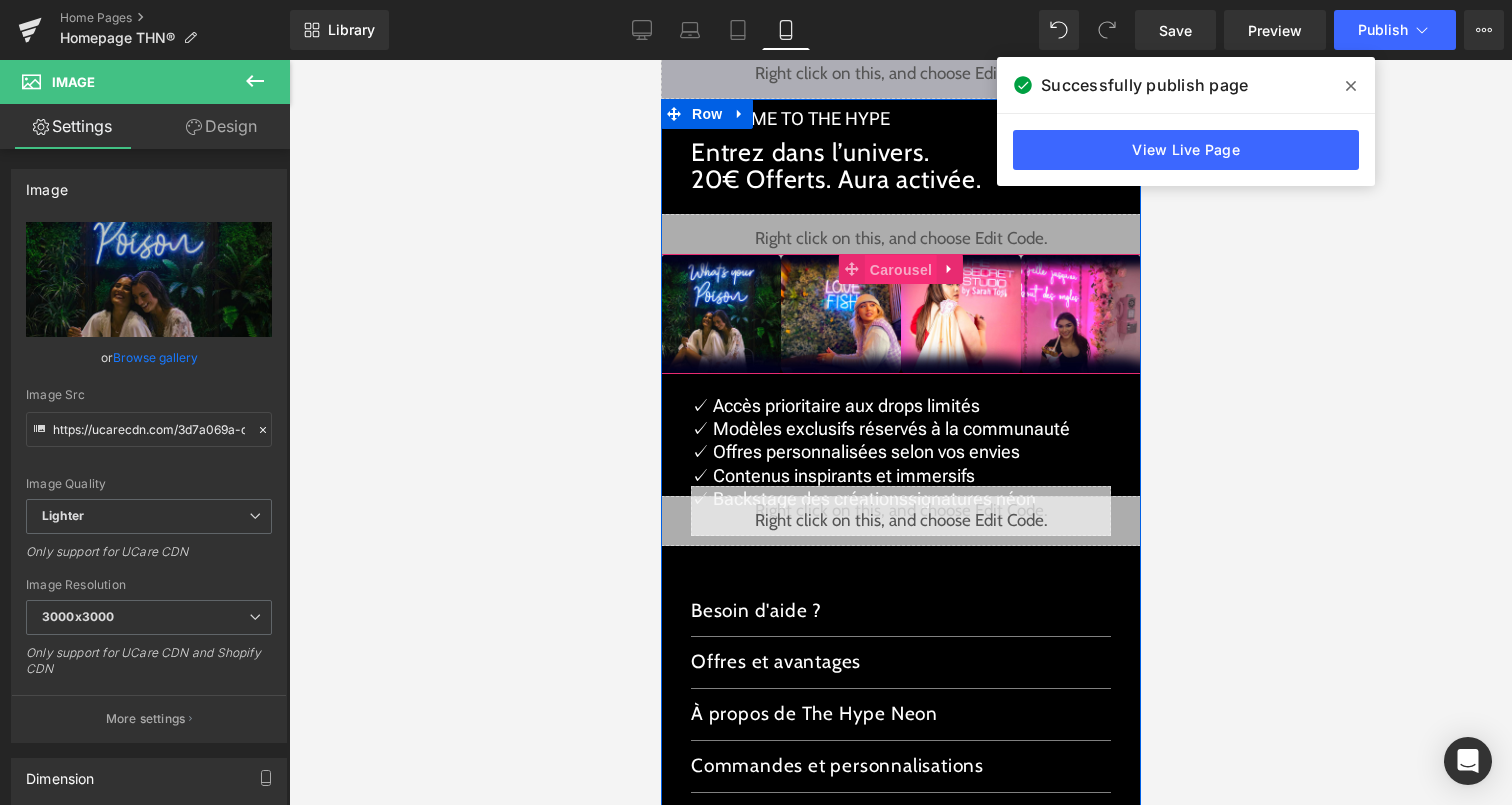 click on "Carousel" at bounding box center (900, 270) 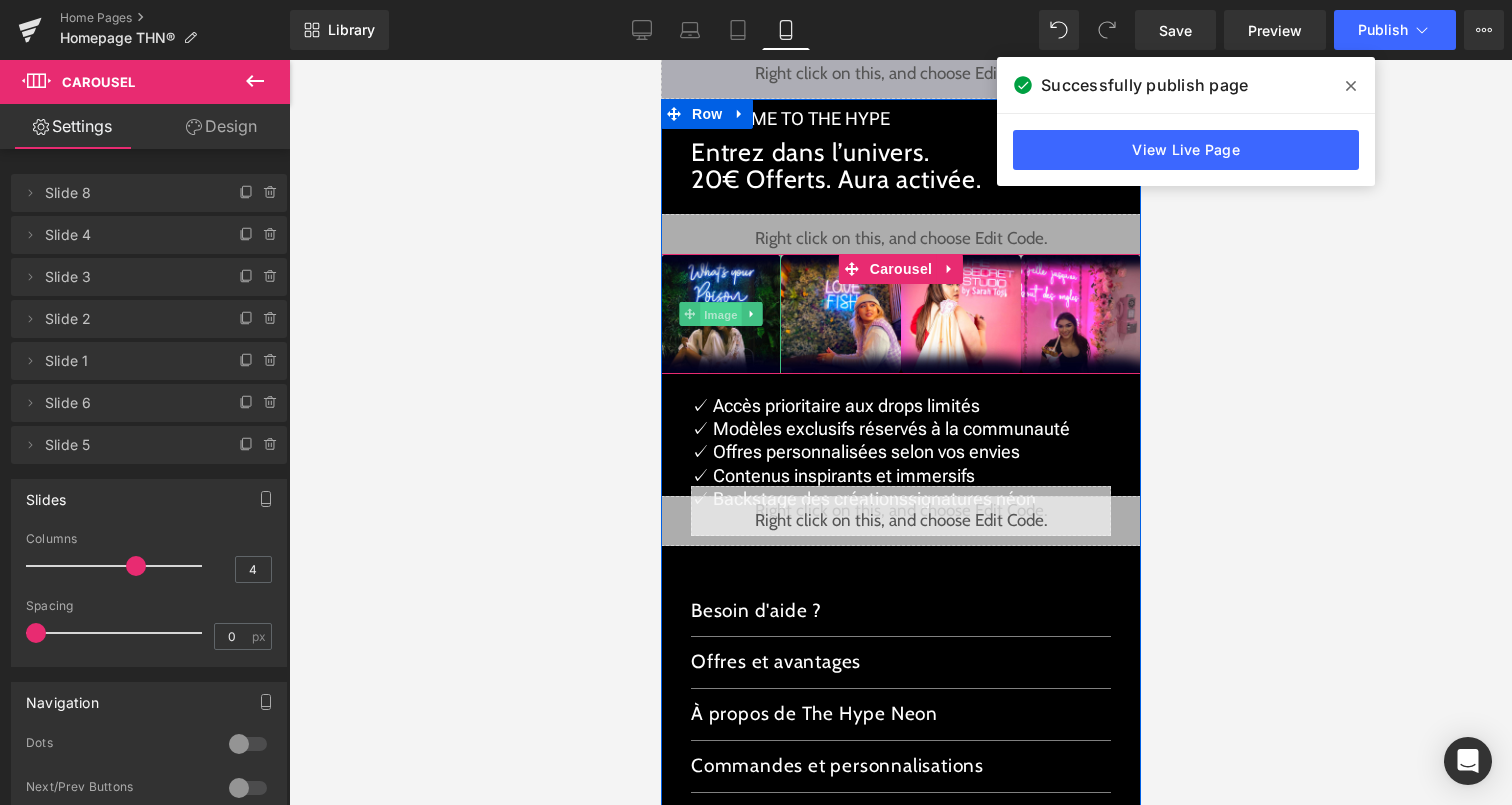 click on "Image" at bounding box center (720, 314) 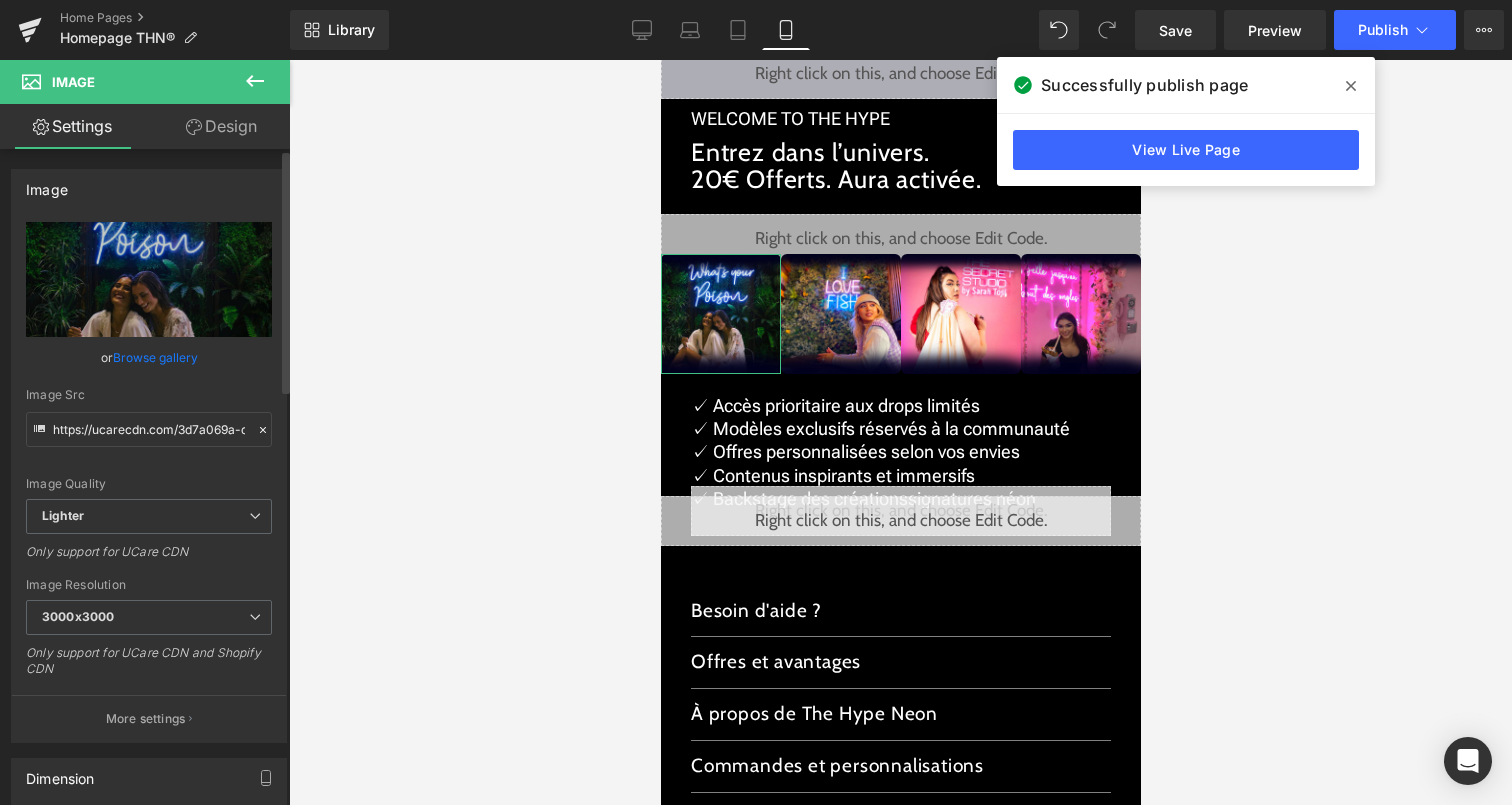 click on "Browse gallery" at bounding box center [155, 357] 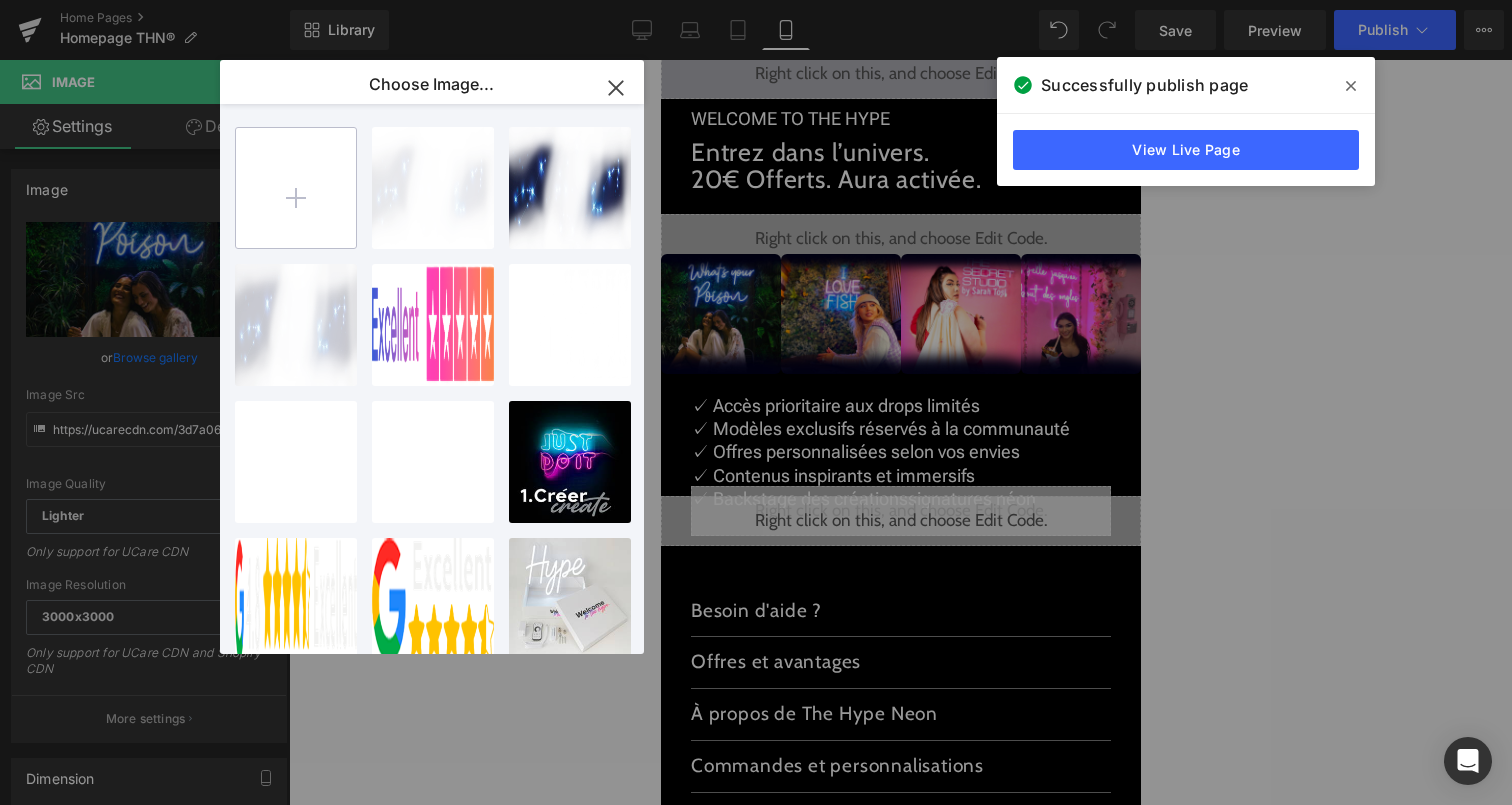 click at bounding box center [296, 188] 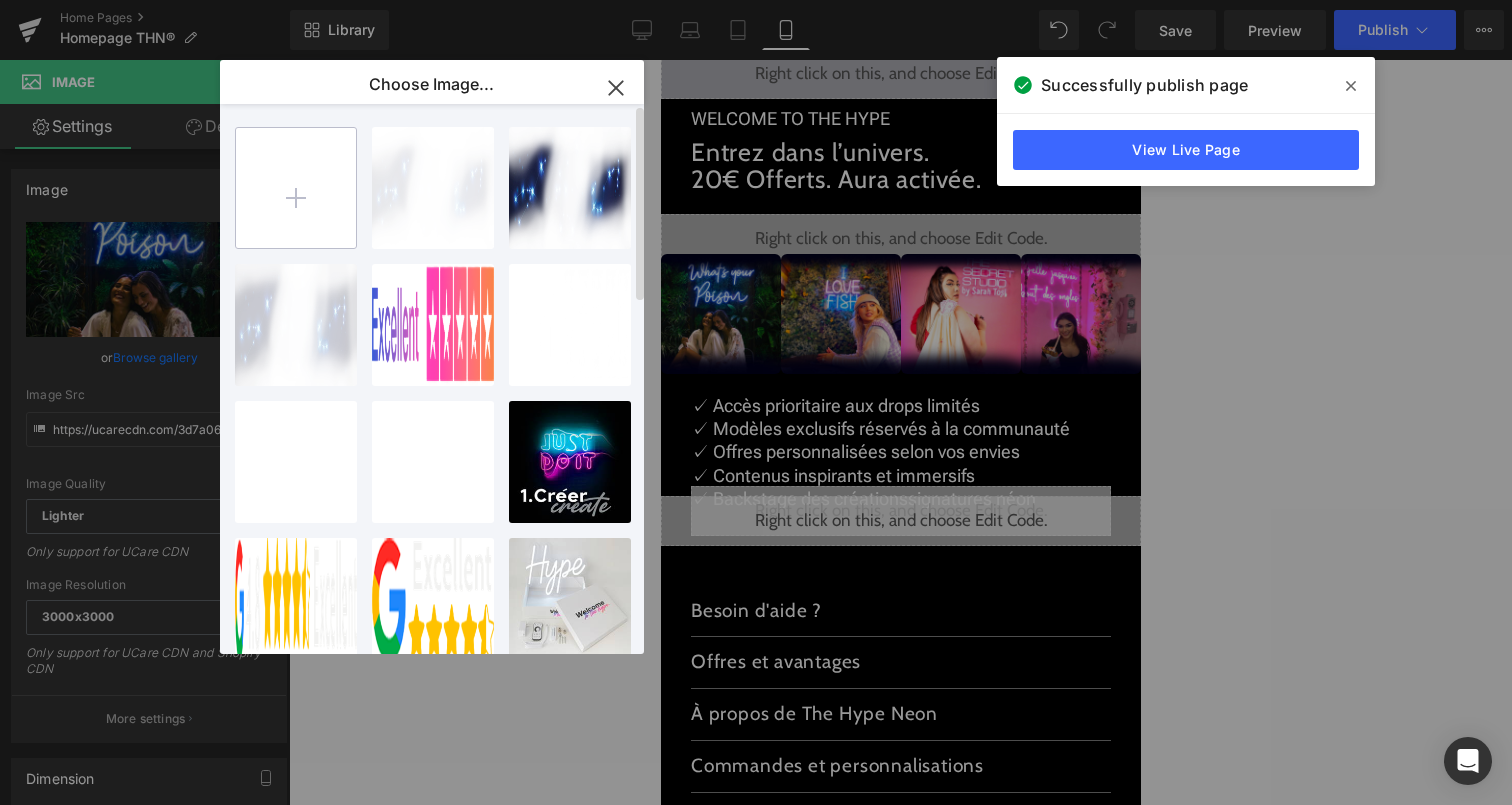 type on "C:\fakepath\7.png" 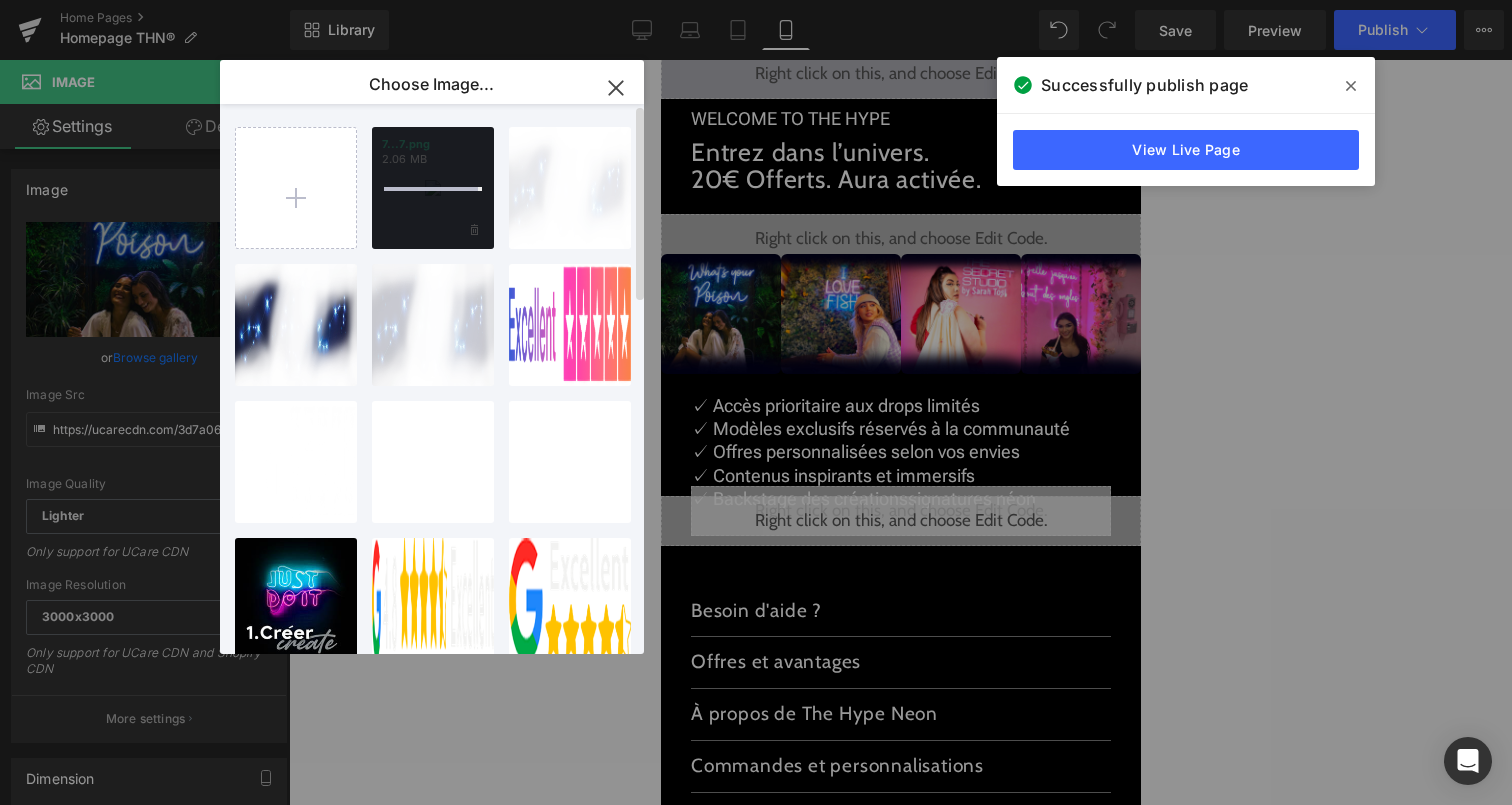 type 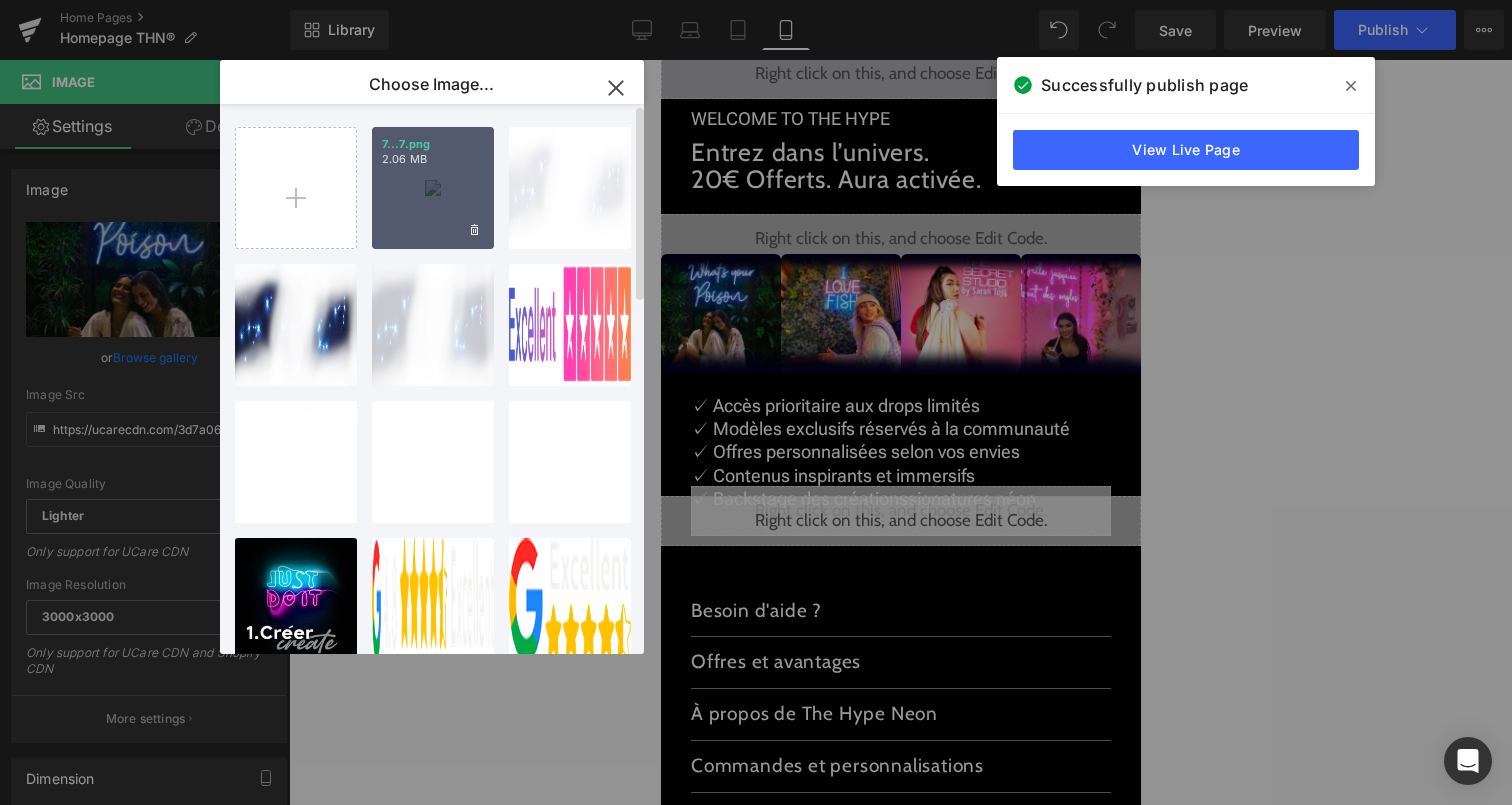 click on "7...7.png 2.06 MB" at bounding box center (433, 188) 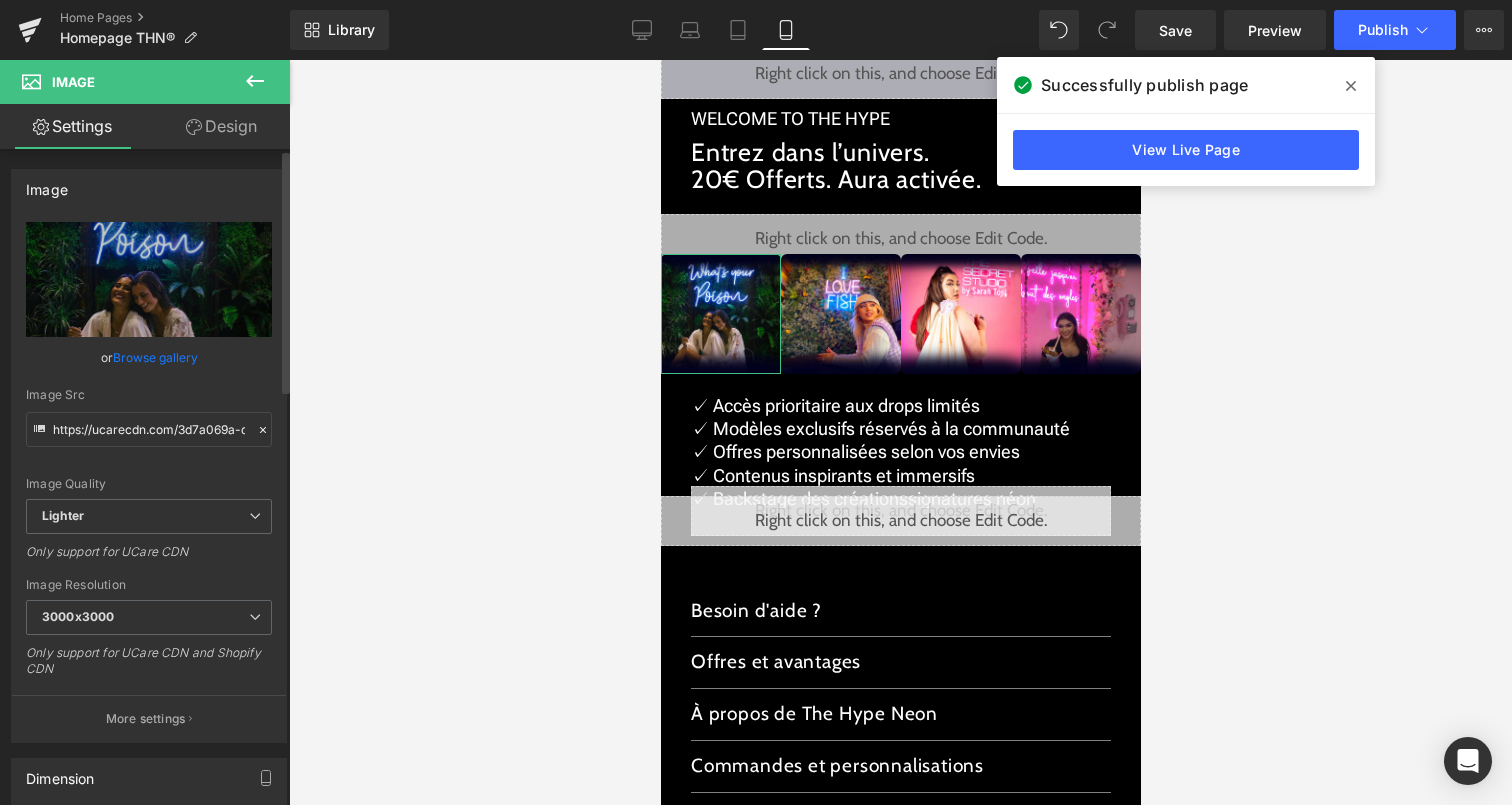 click on "Browse gallery" at bounding box center (155, 357) 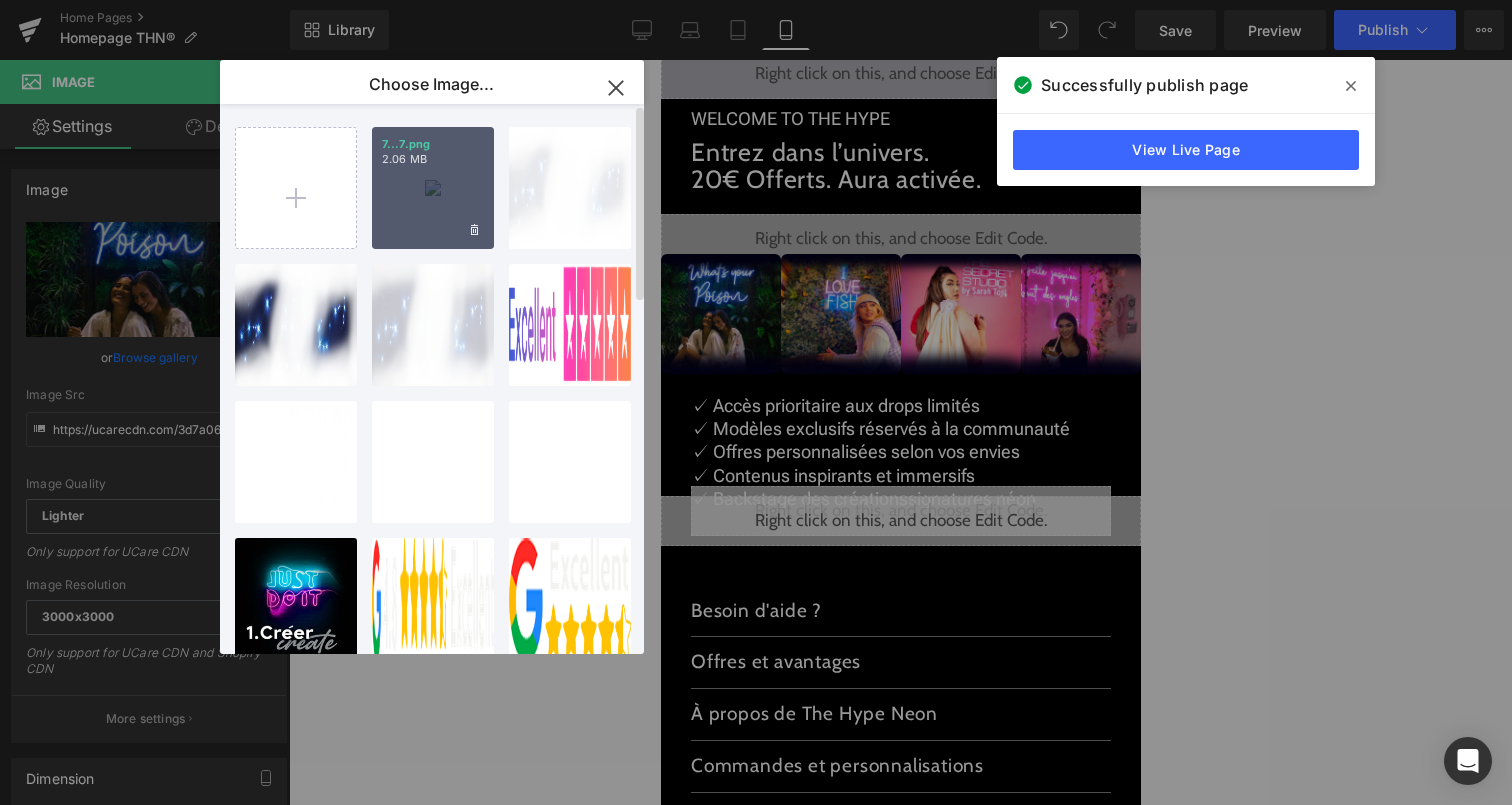 click on "7...7.png 2.06 MB" at bounding box center [433, 188] 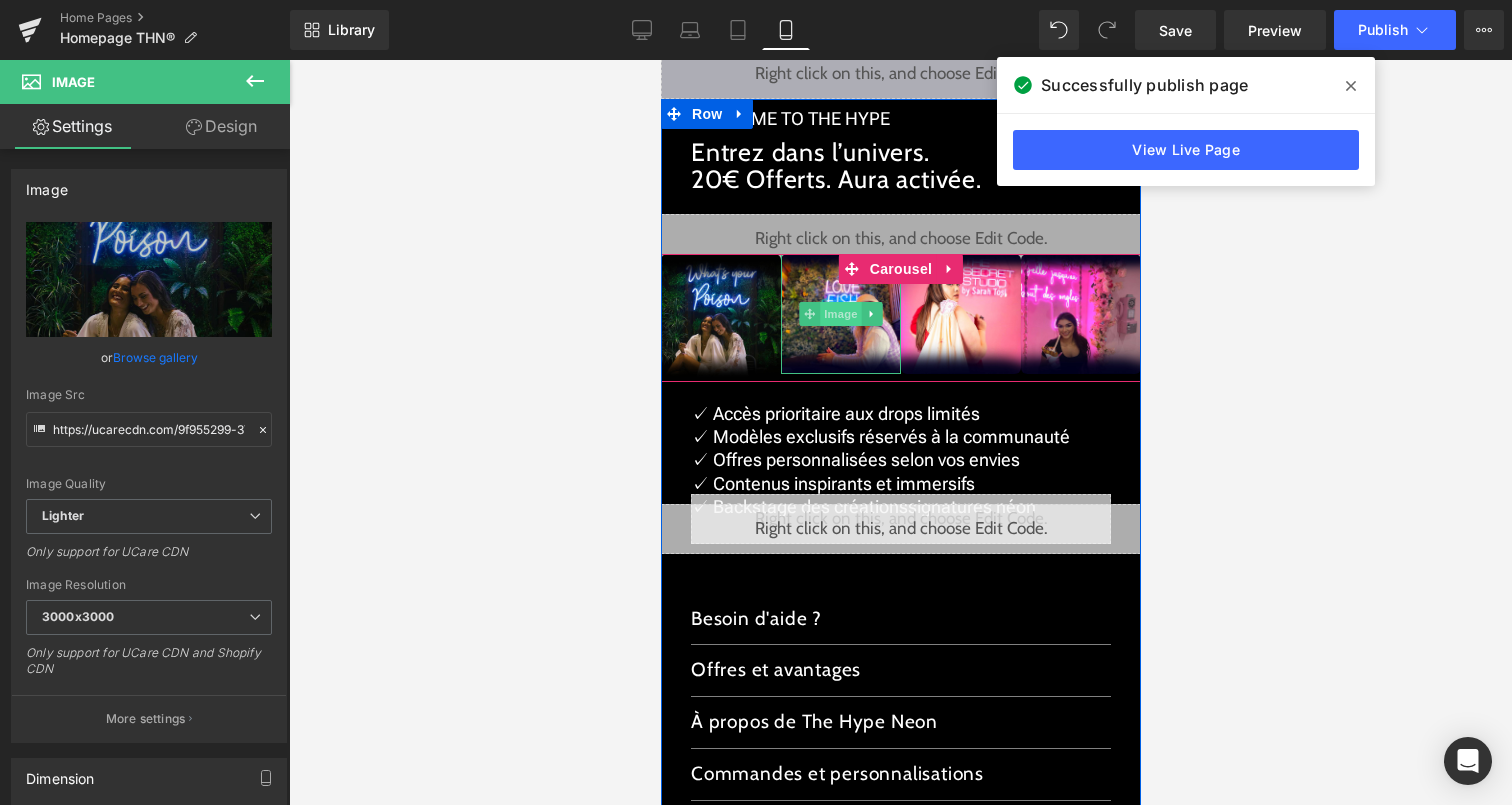 click on "Image" at bounding box center (840, 314) 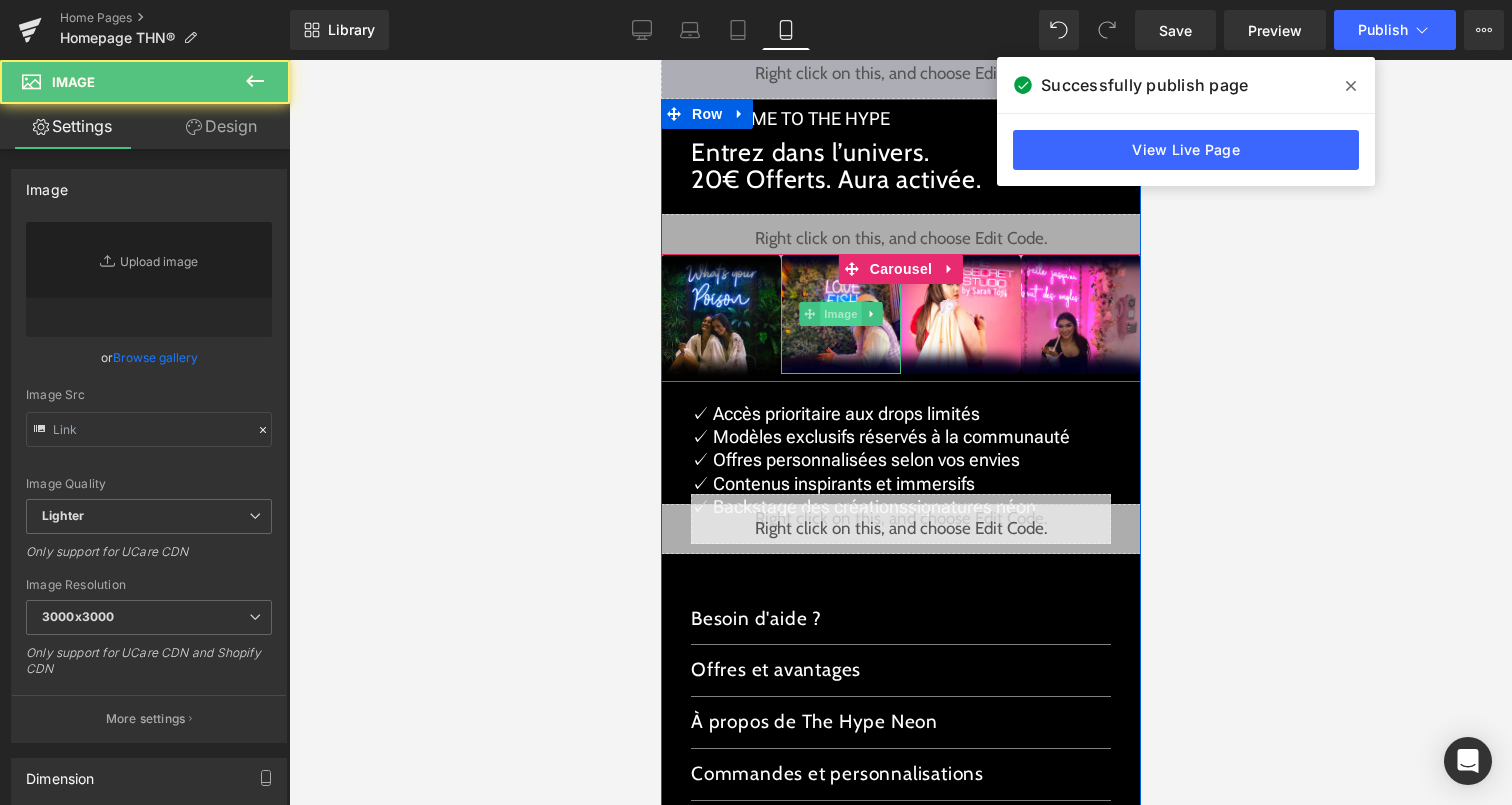 type on "https://ucarecdn.com/29acfa40-cbf7-491e-8674-416f4a1a54f8/-/format/auto/-/preview/3000x3000/-/quality/lighter/3.png" 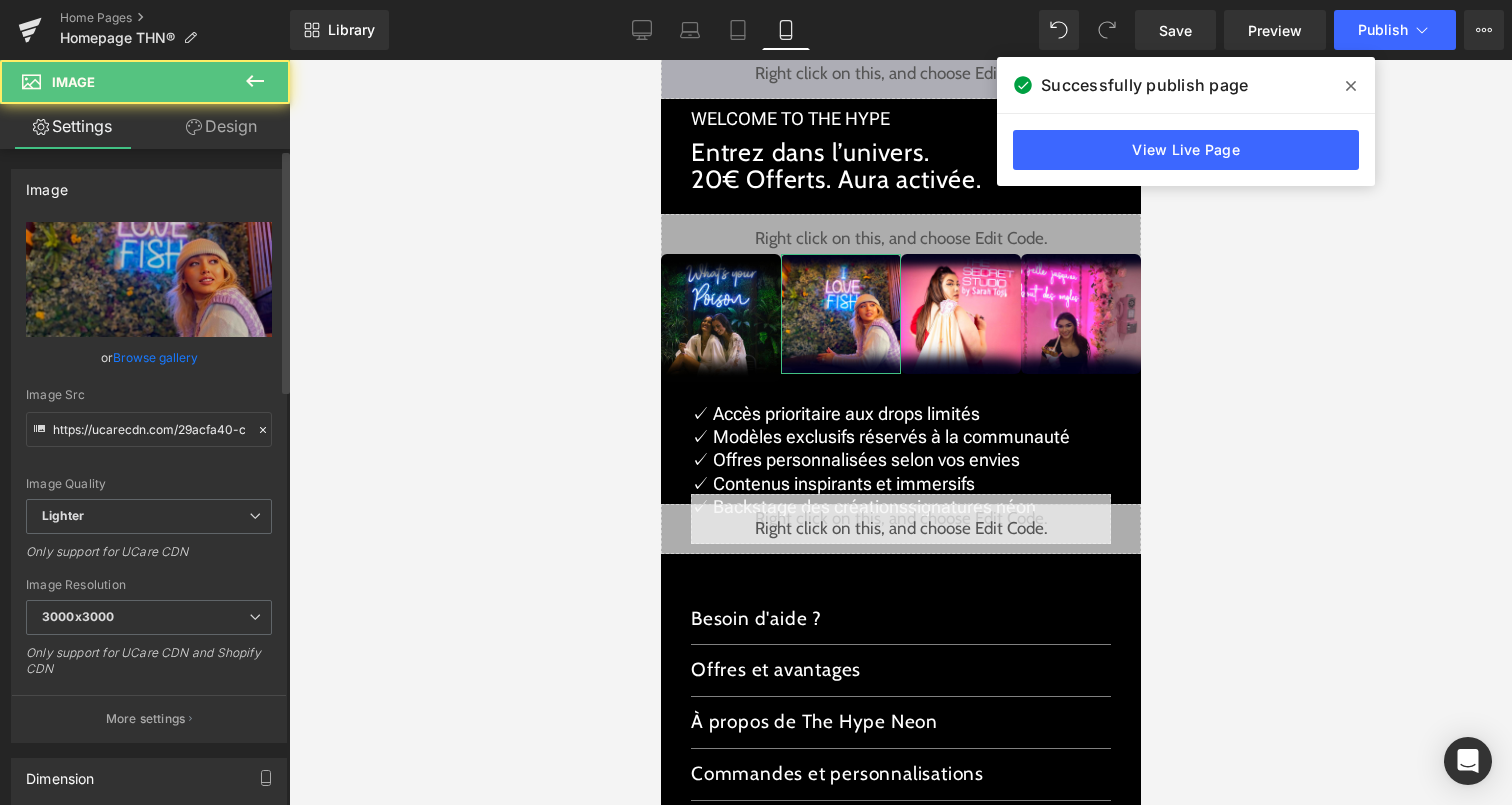 click on "Browse gallery" at bounding box center (155, 357) 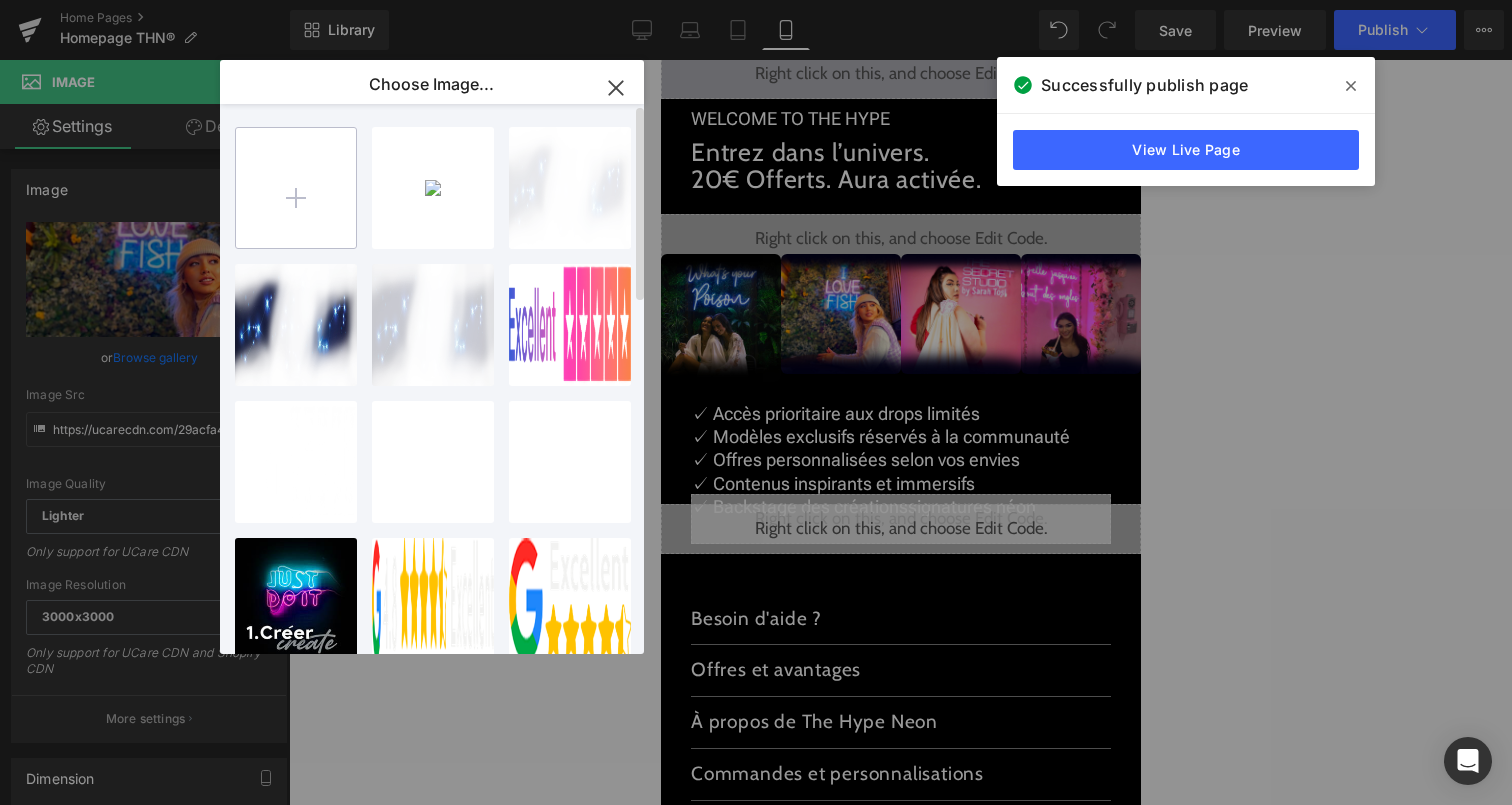 click at bounding box center (296, 188) 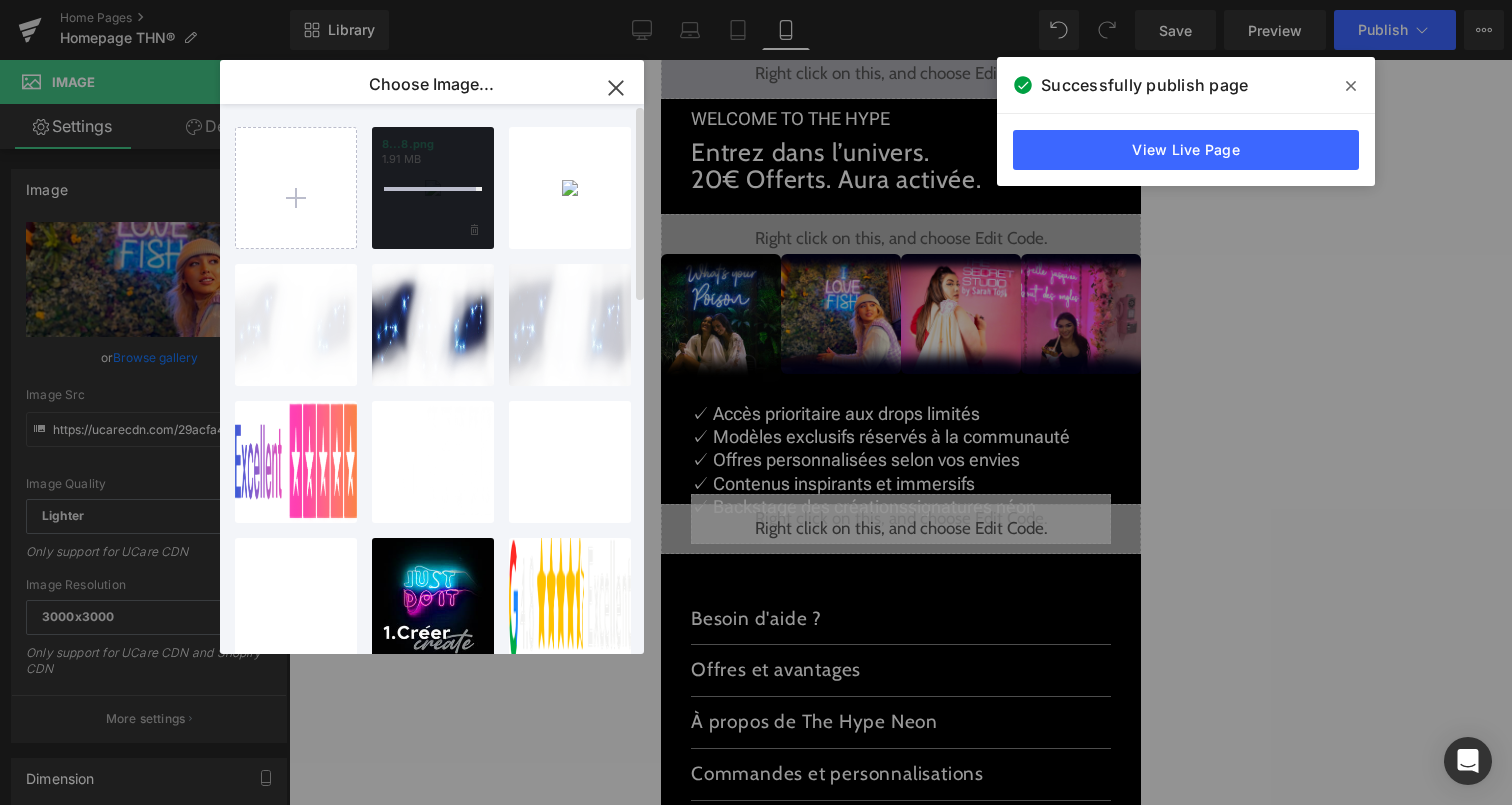 type 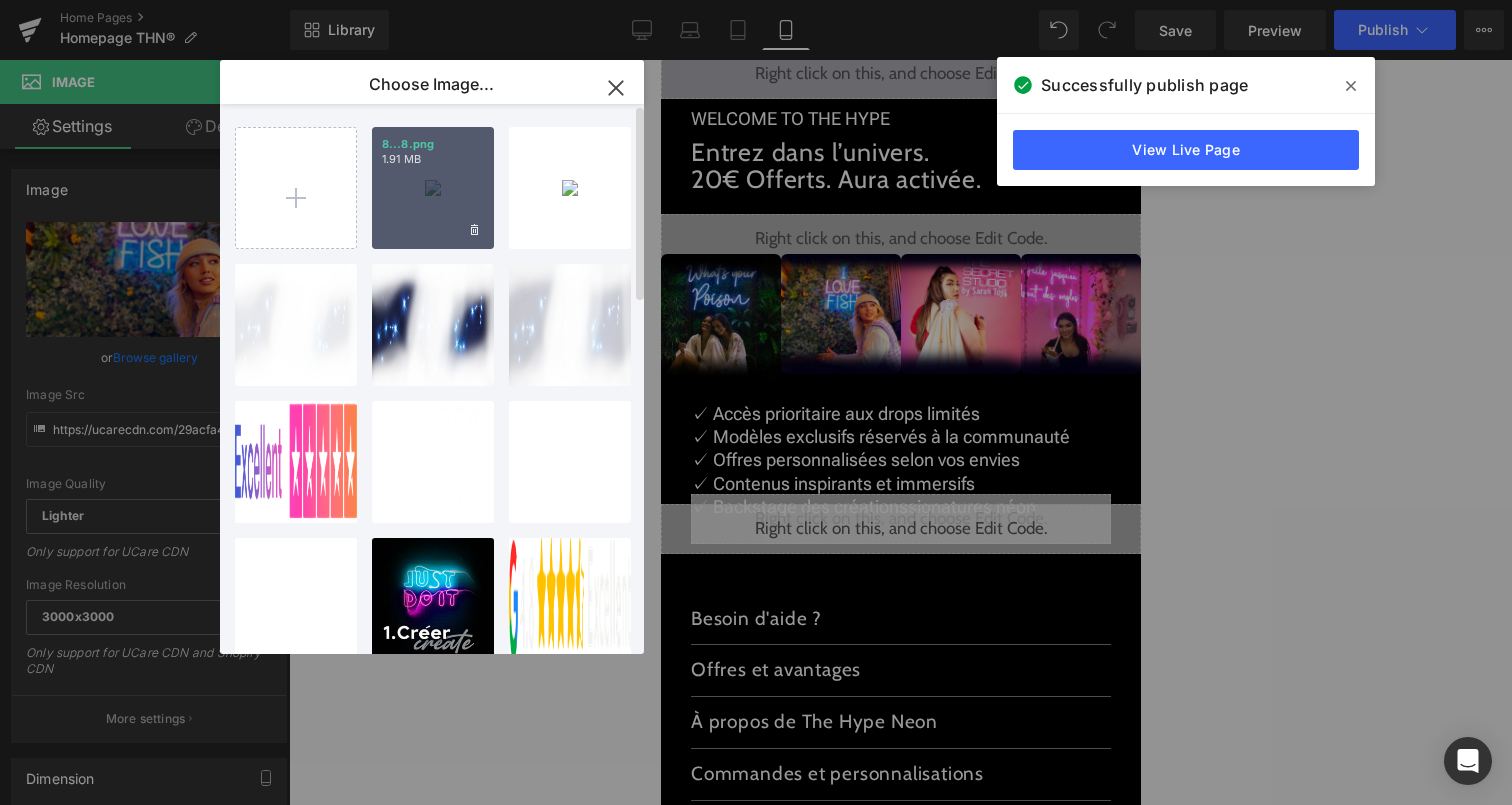 click on "8...8.png 1.91 MB" at bounding box center [433, 188] 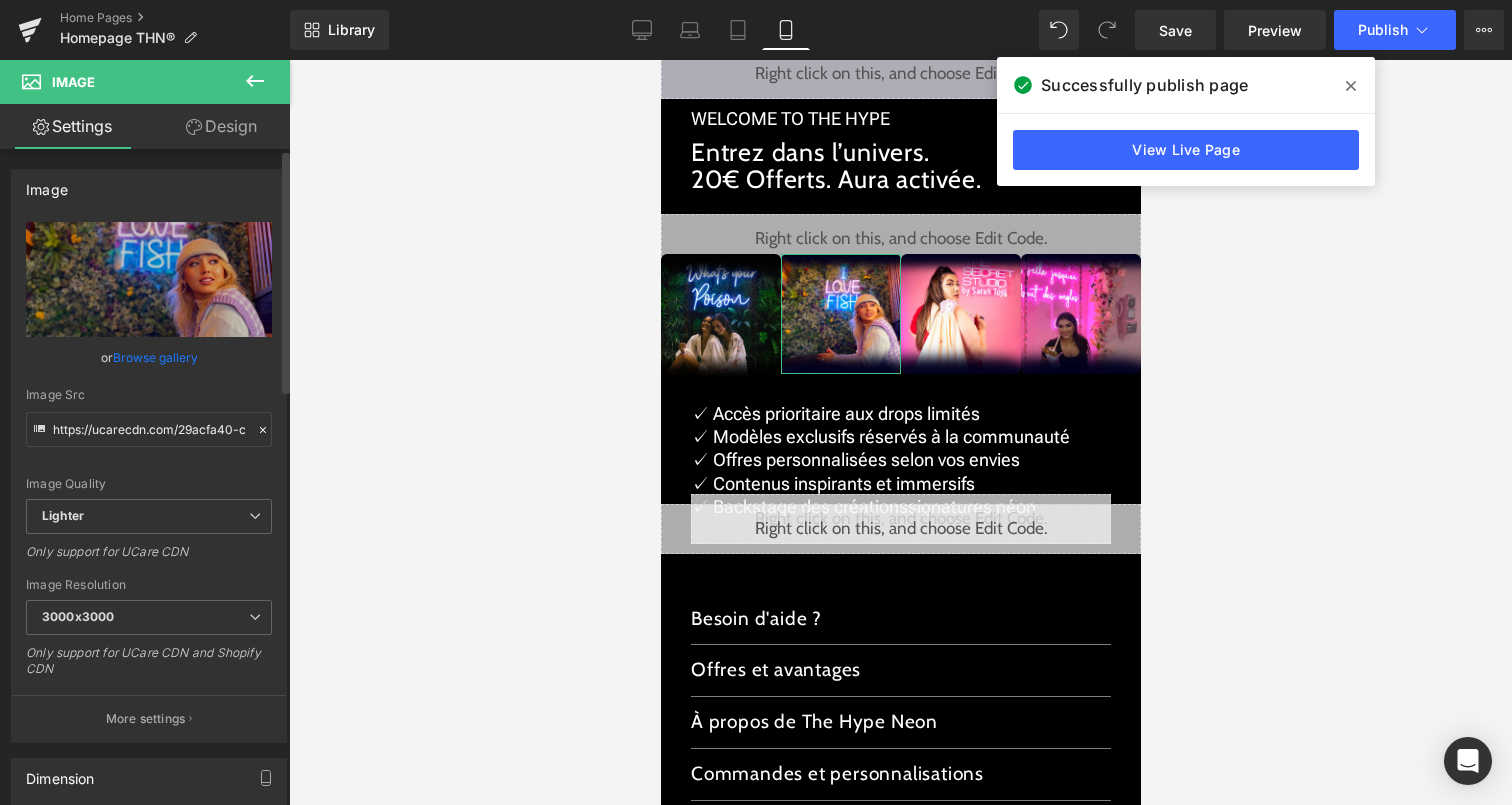 click on "Browse gallery" at bounding box center (155, 357) 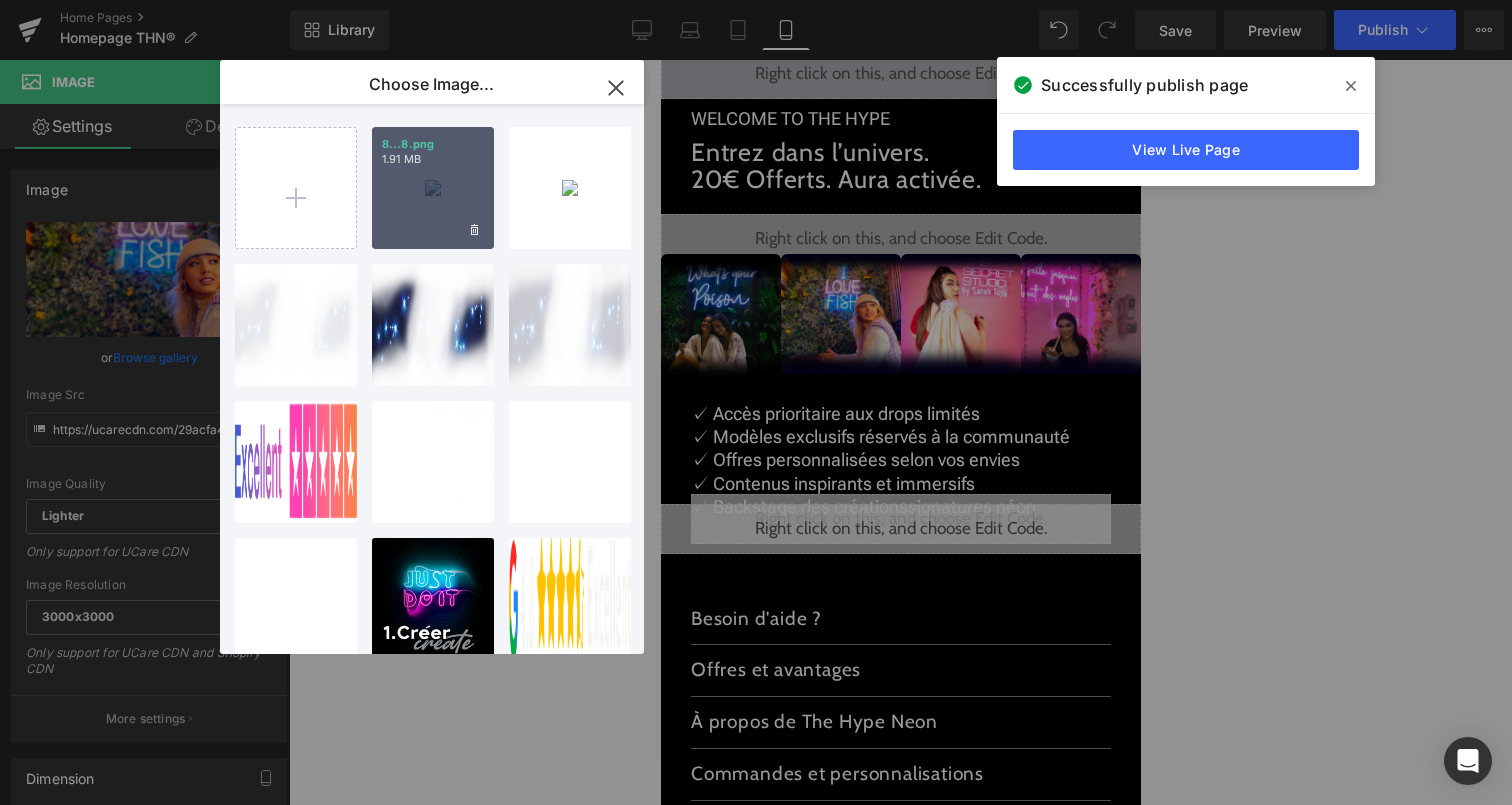 click on "8...8.png 1.91 MB" at bounding box center [433, 188] 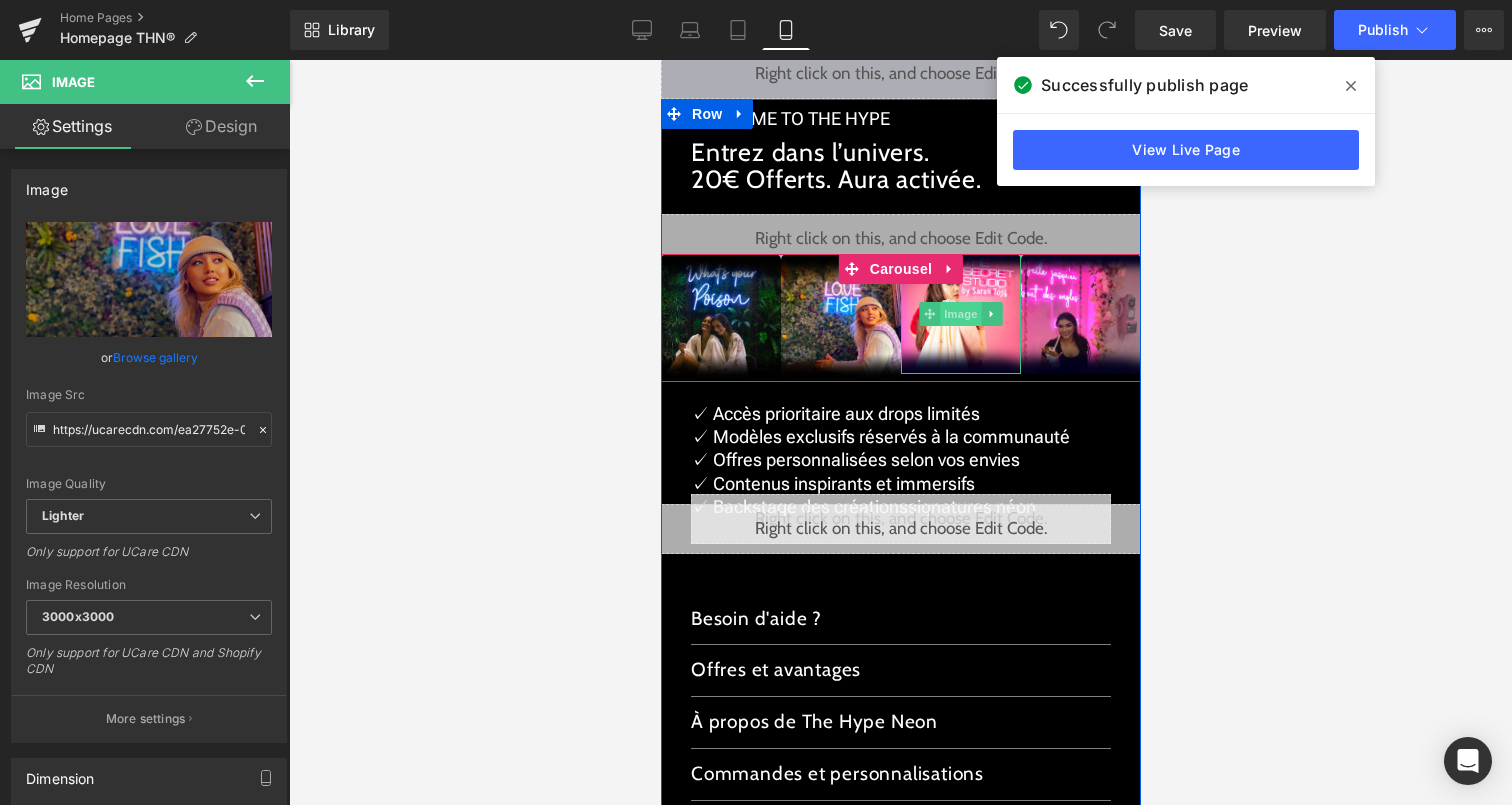 click on "Image" at bounding box center [960, 314] 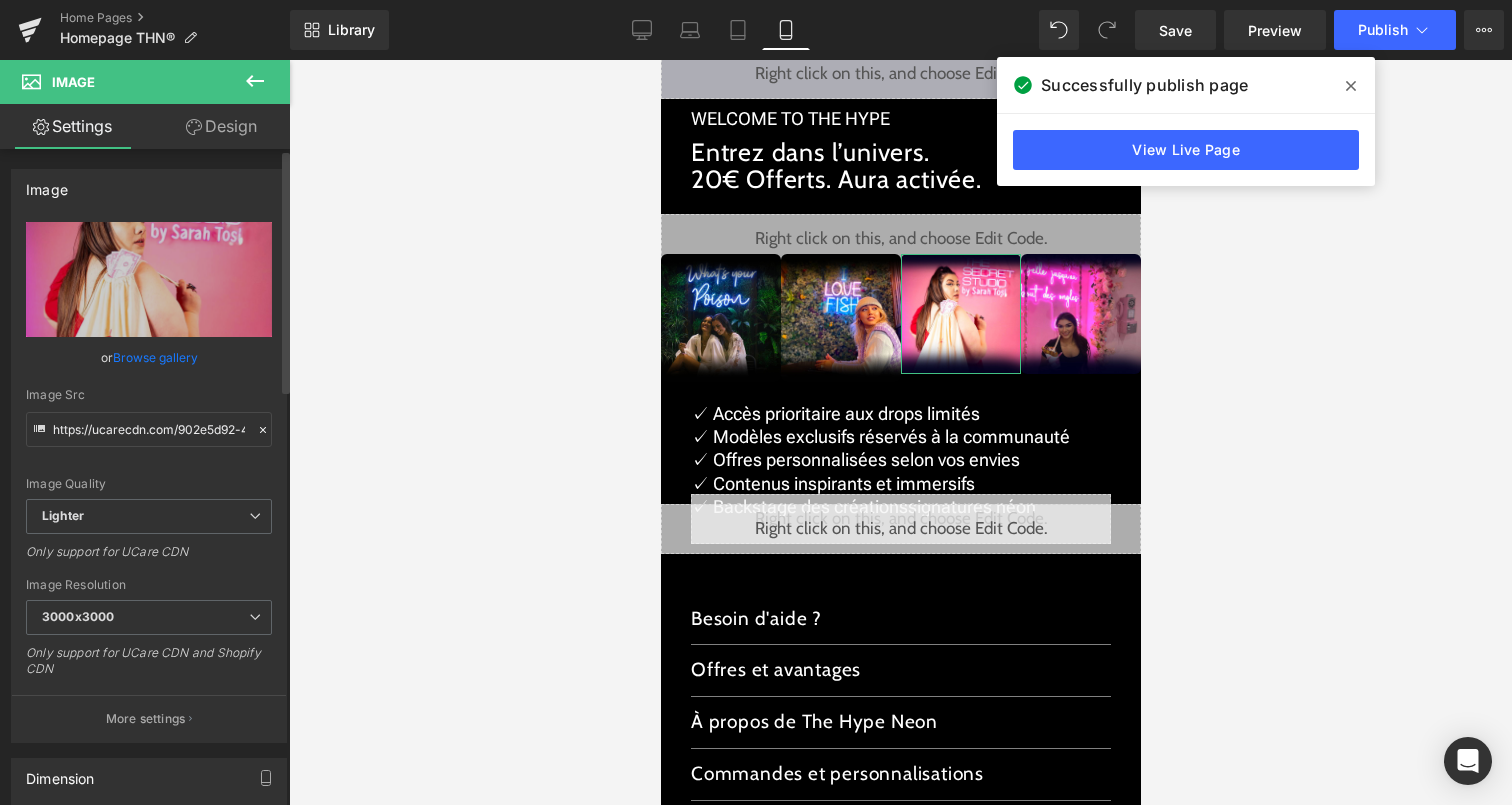 click on "Browse gallery" at bounding box center (155, 357) 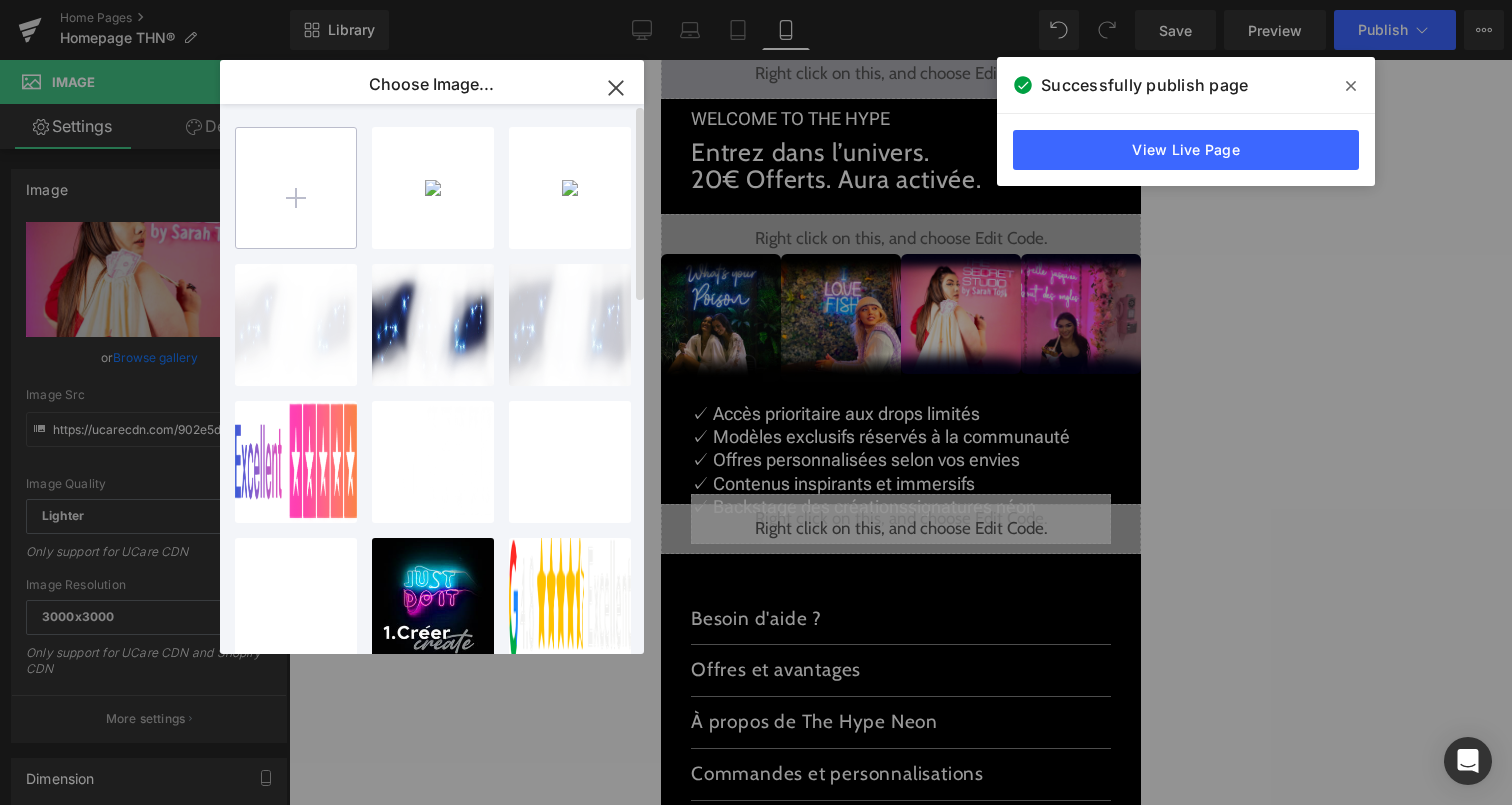 click at bounding box center (296, 188) 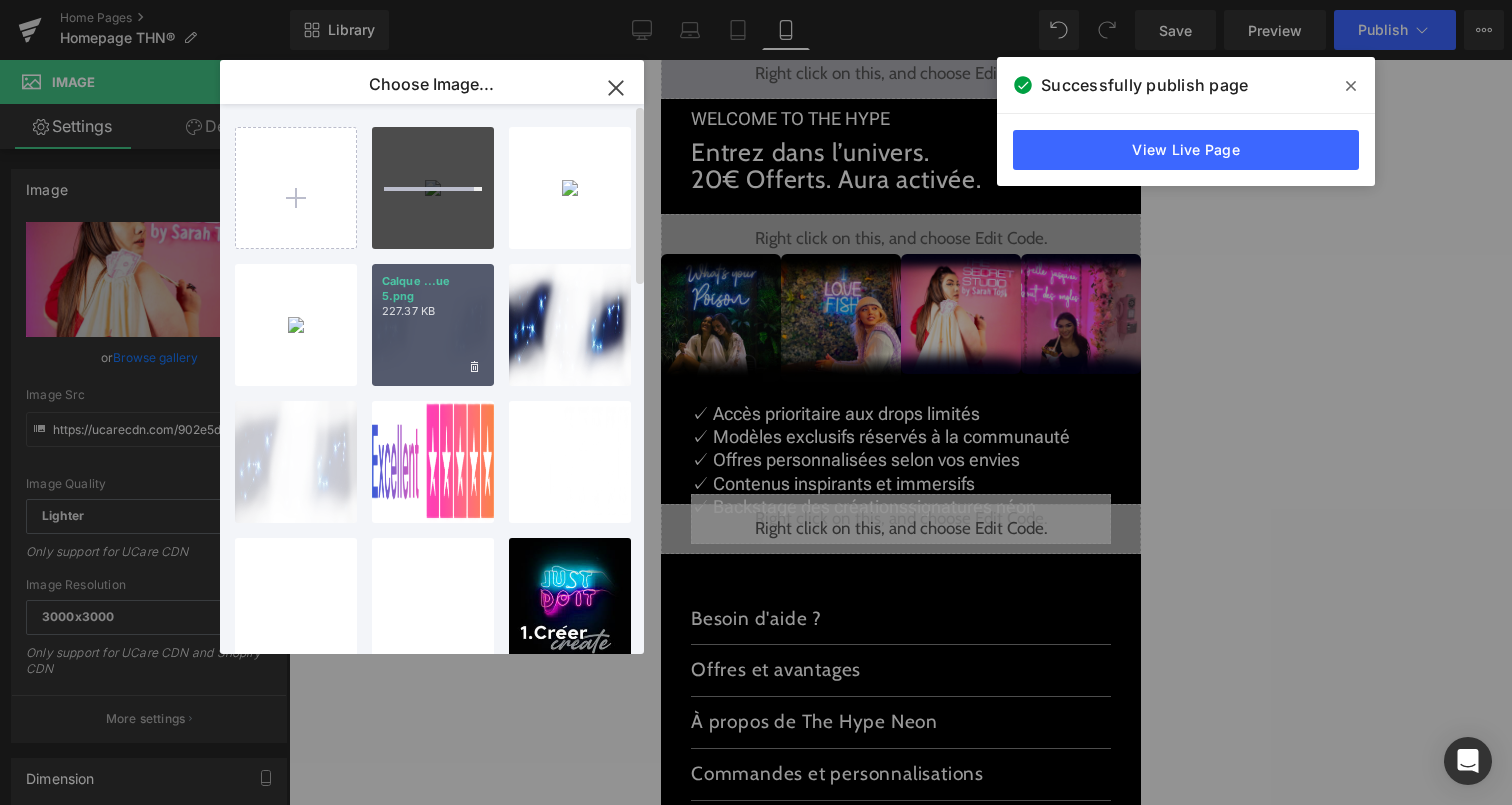 type 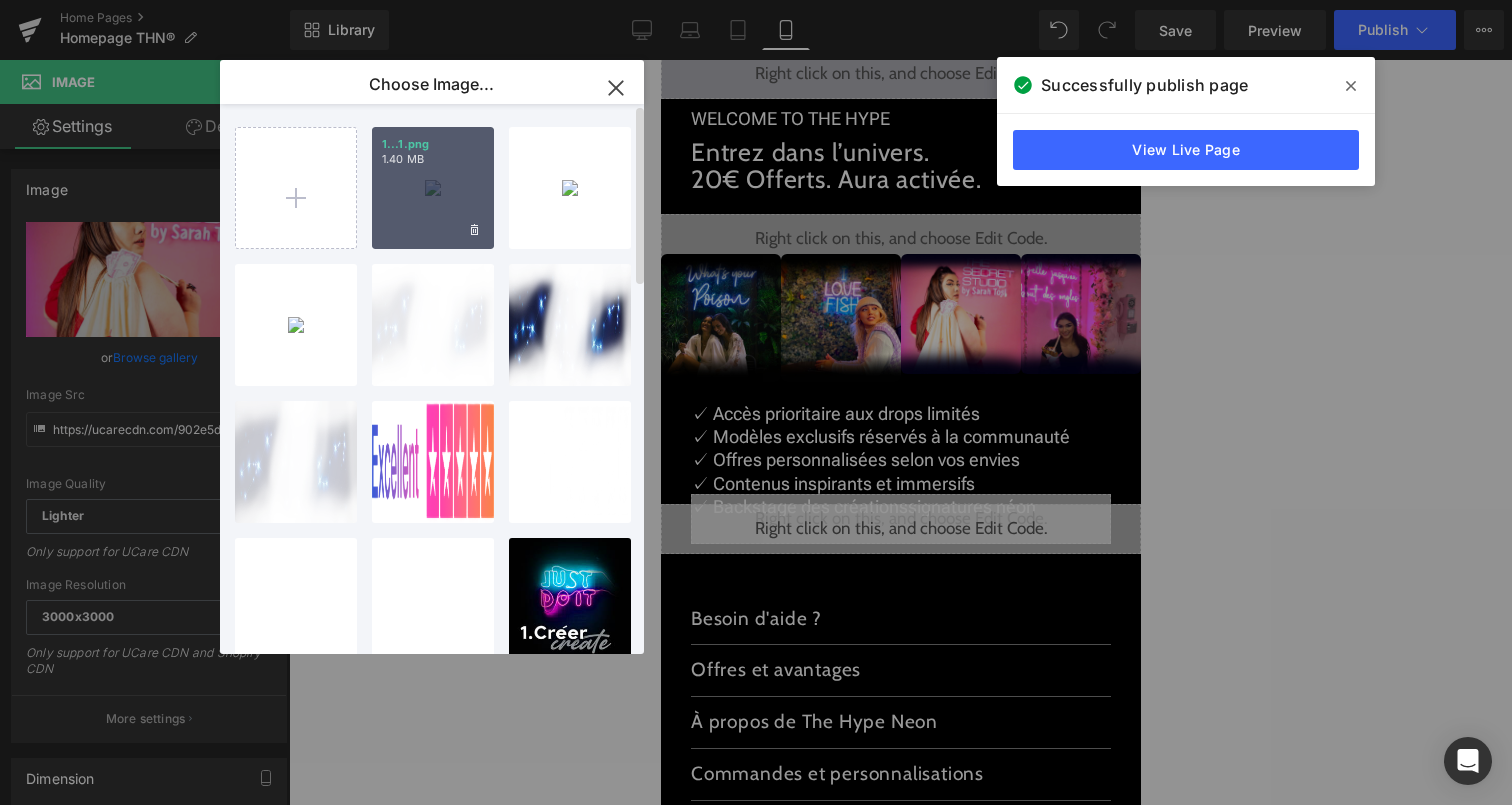 click on "1...1.png 1.40 MB" at bounding box center (433, 188) 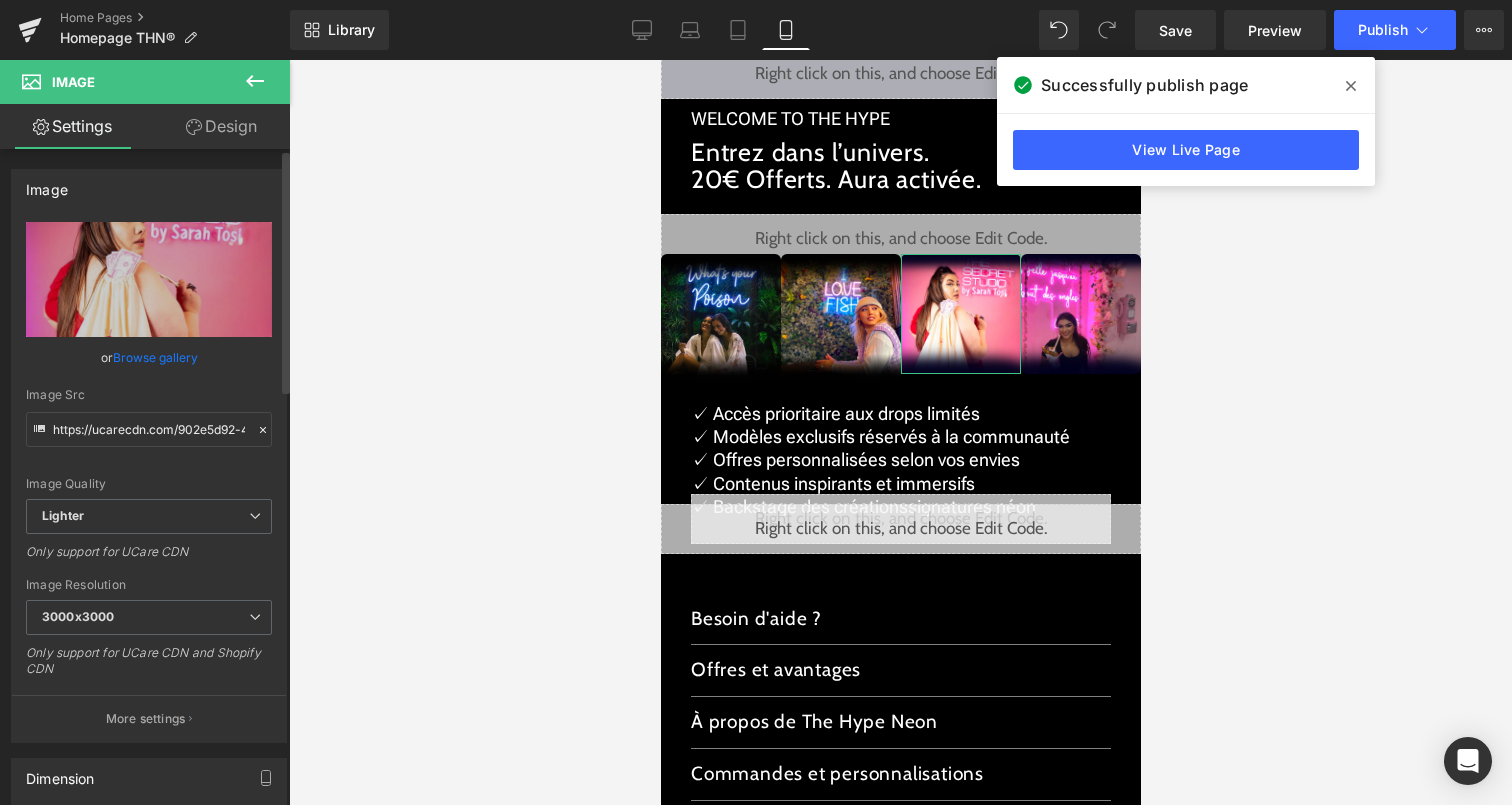 click on "Browse gallery" at bounding box center [155, 357] 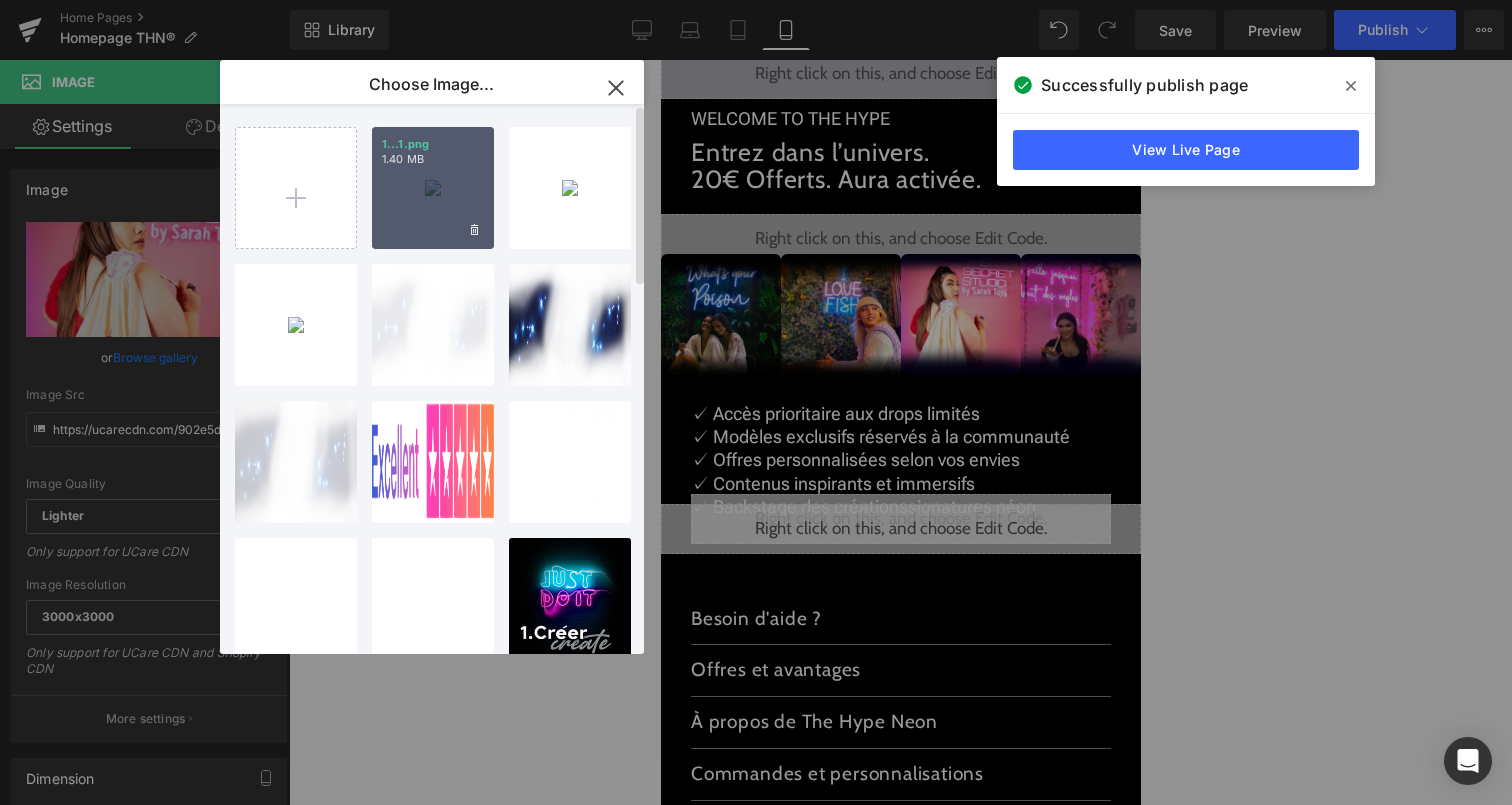 click on "1...1.png 1.40 MB" at bounding box center (433, 188) 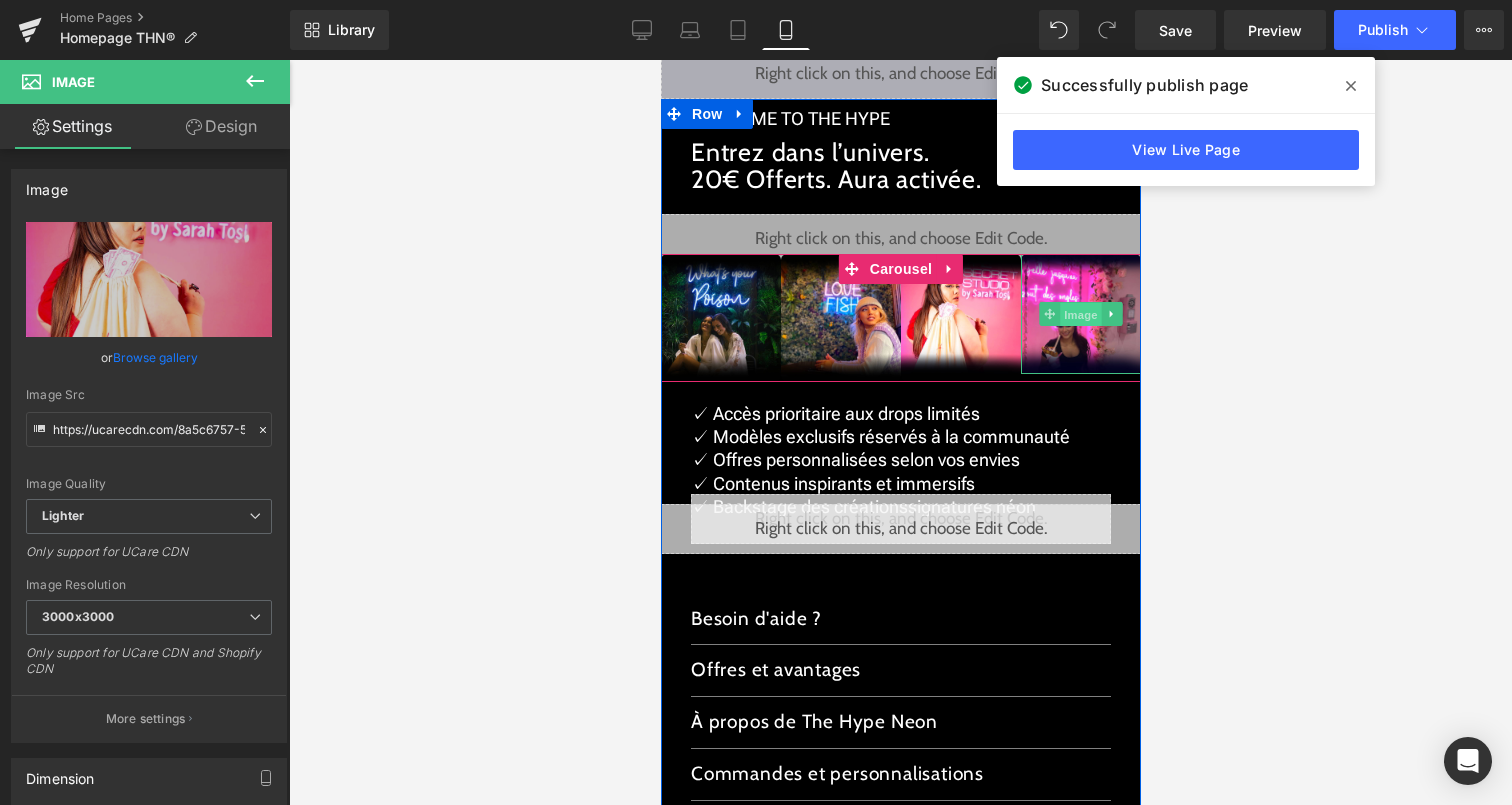 click on "Image" at bounding box center (1080, 314) 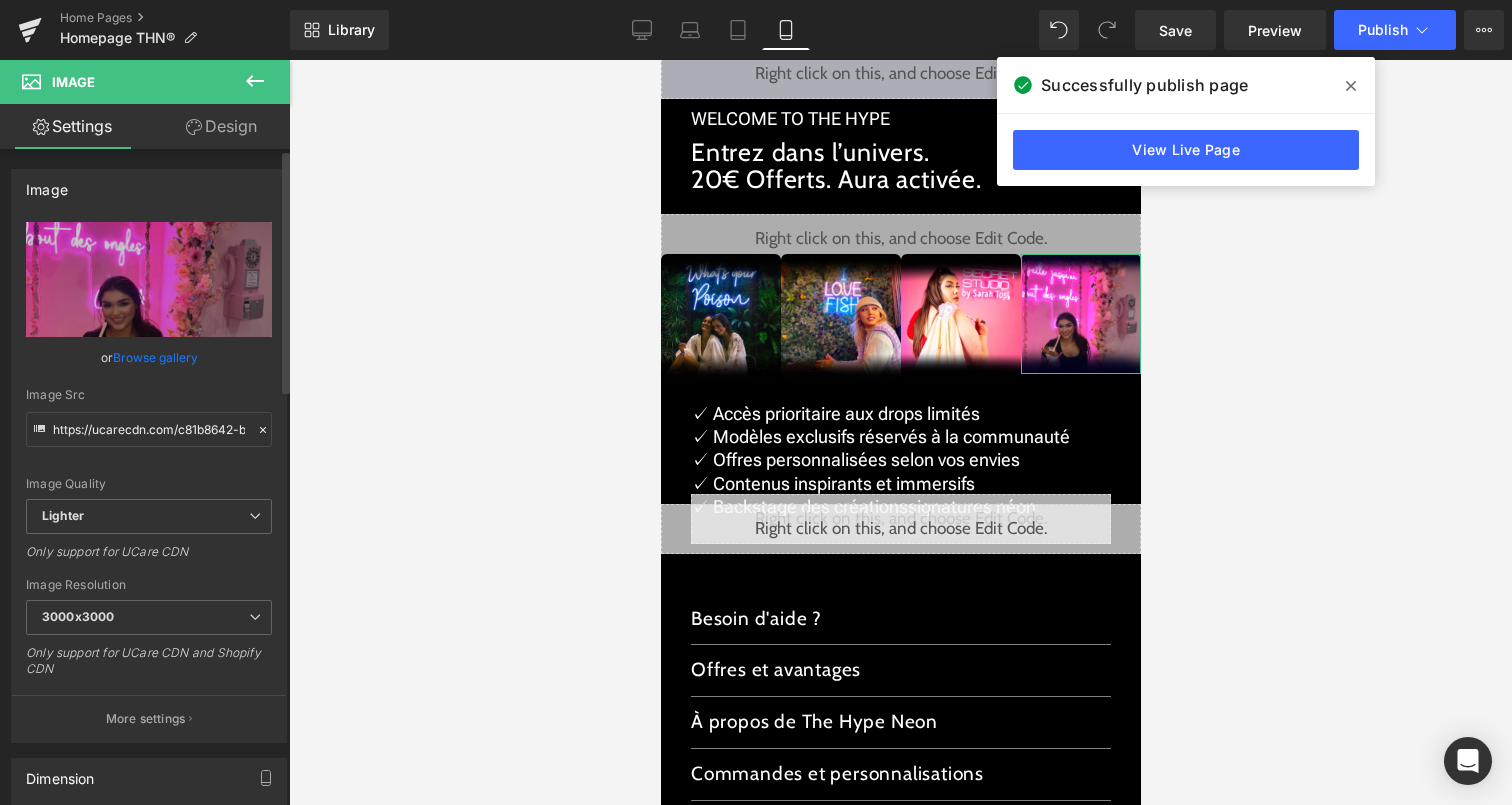 click on "Browse gallery" at bounding box center [155, 357] 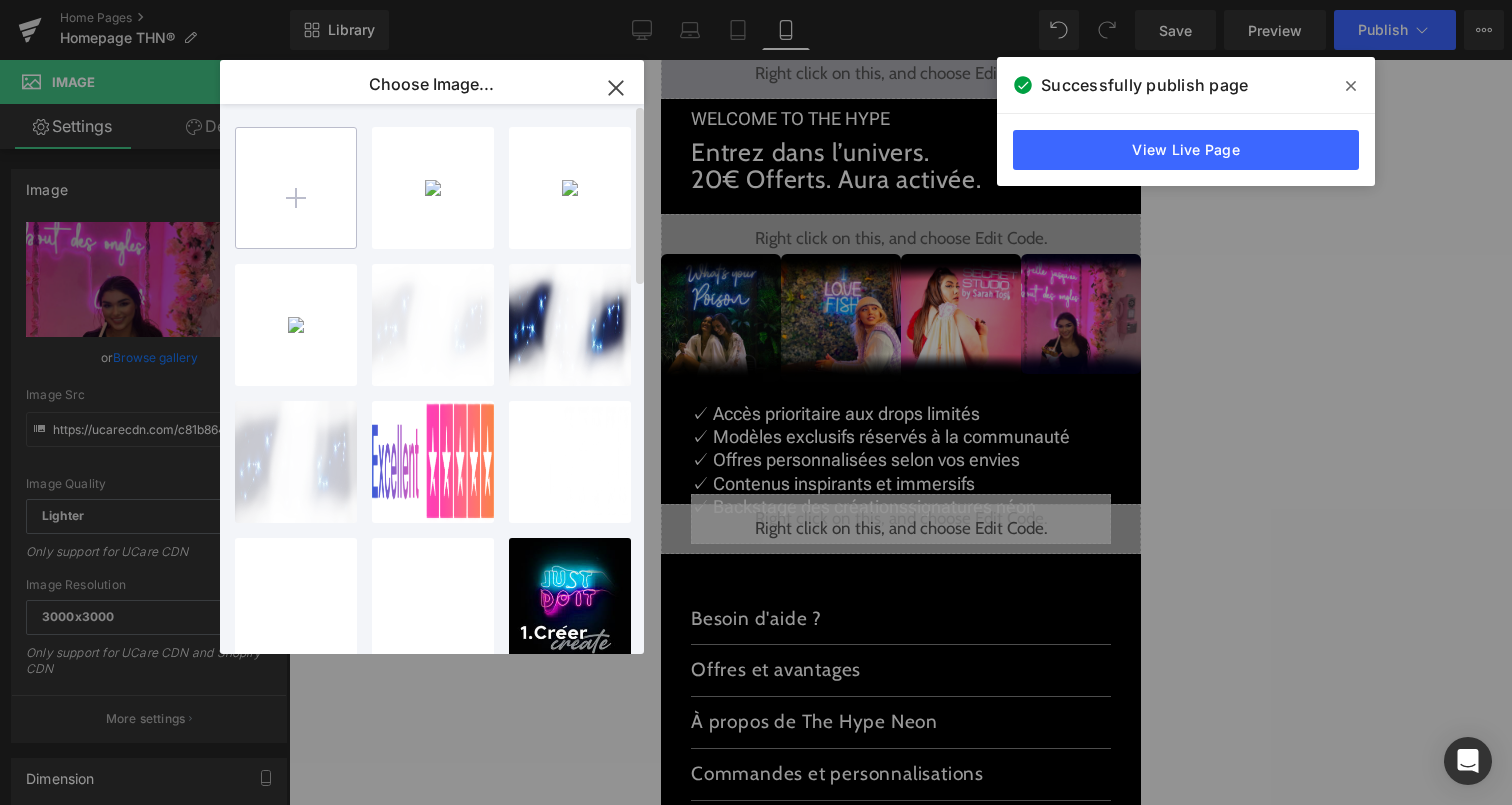 click at bounding box center [296, 188] 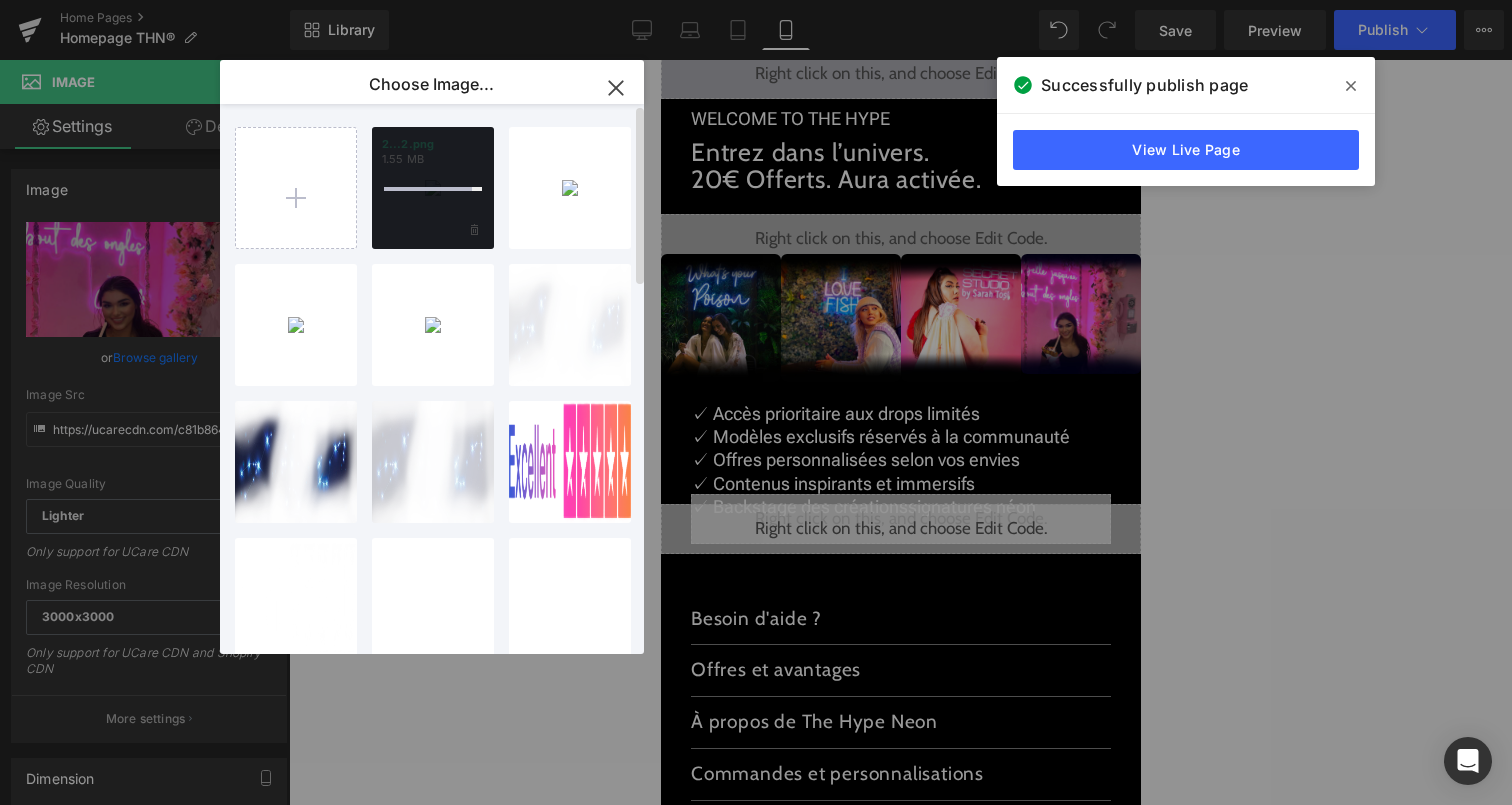 type 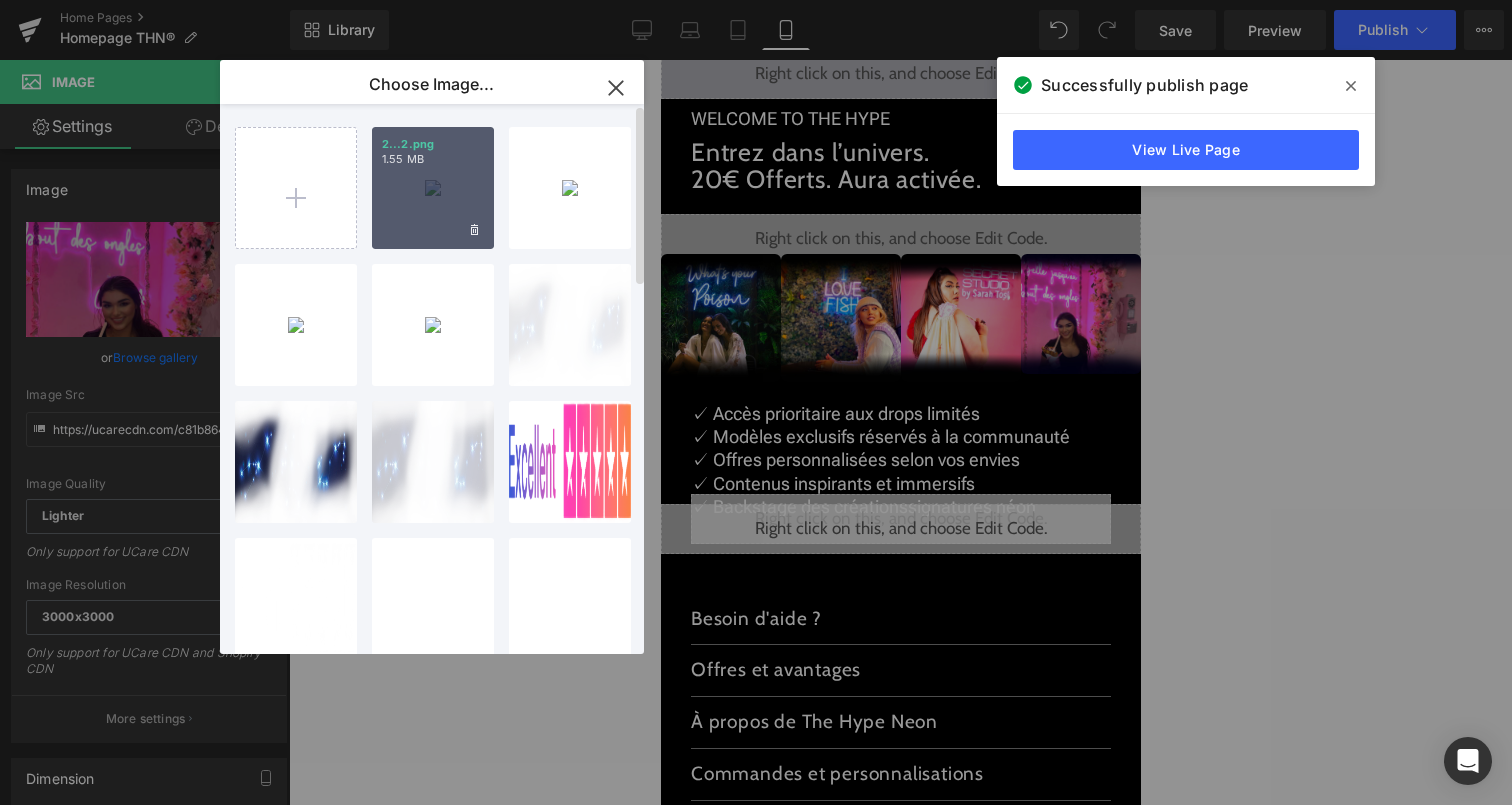 click on "2...2.png 1.55 MB" at bounding box center [433, 188] 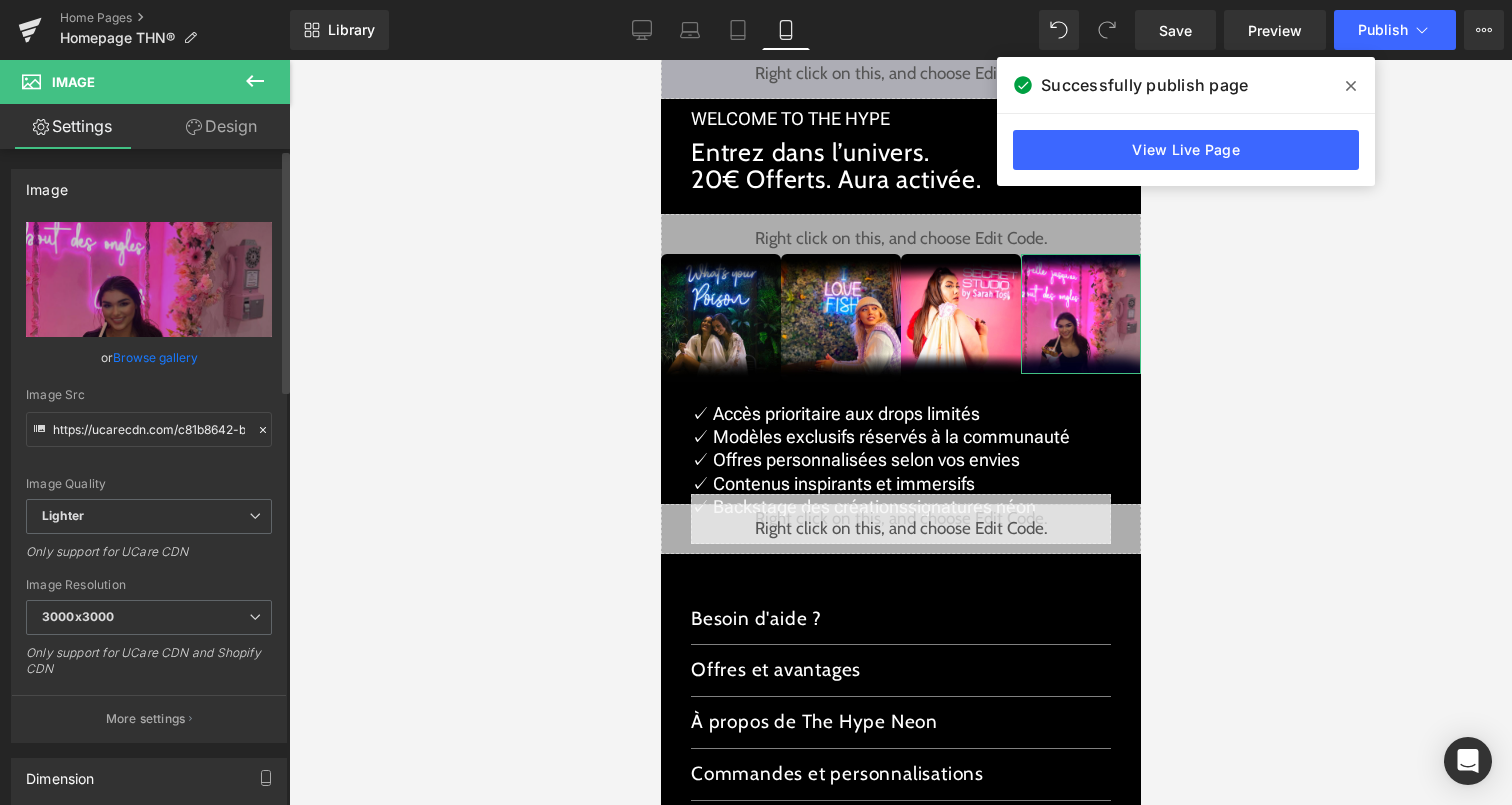 click on "Browse gallery" at bounding box center (155, 357) 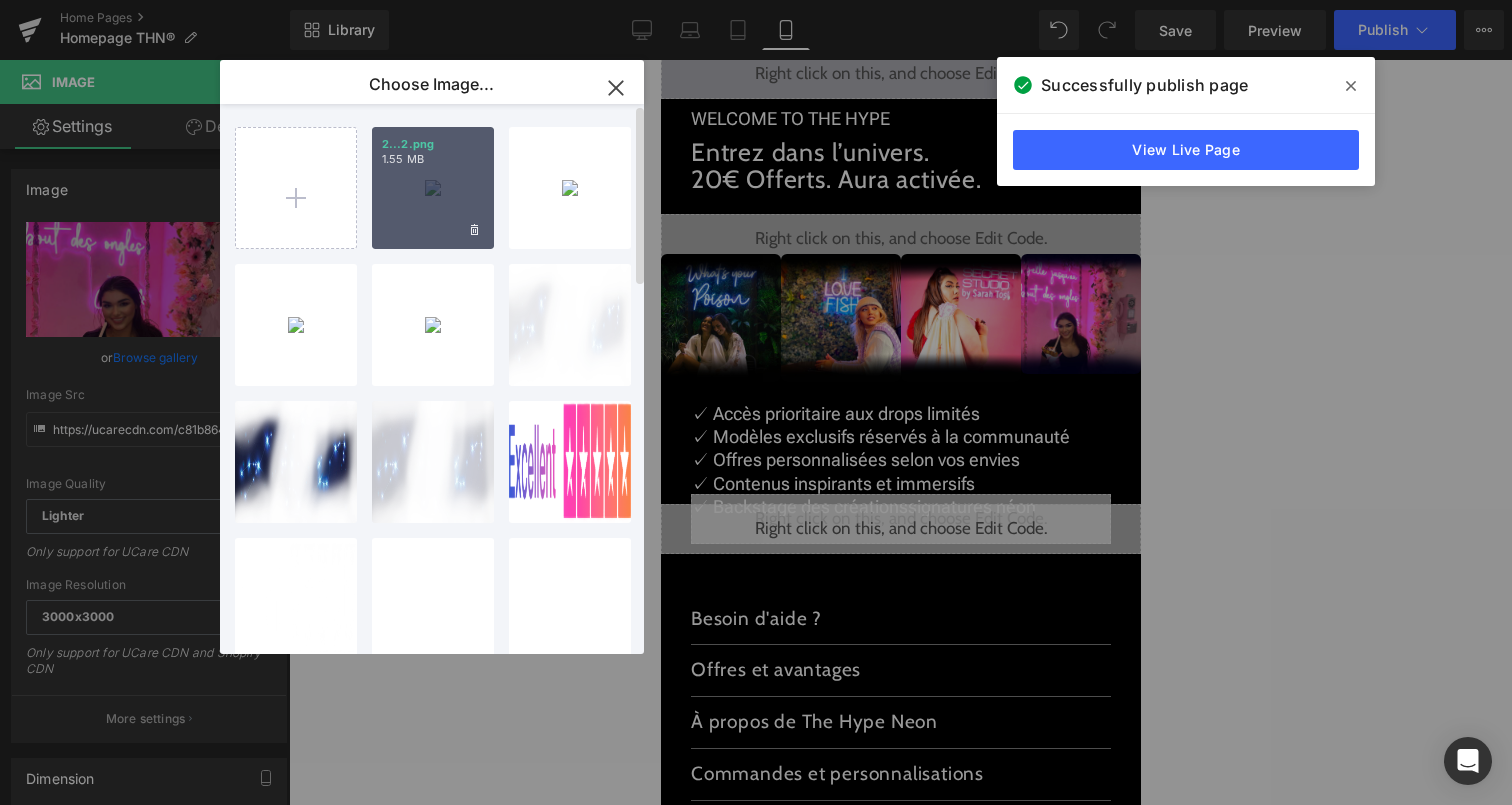 click on "2...2.png 1.55 MB" at bounding box center (433, 188) 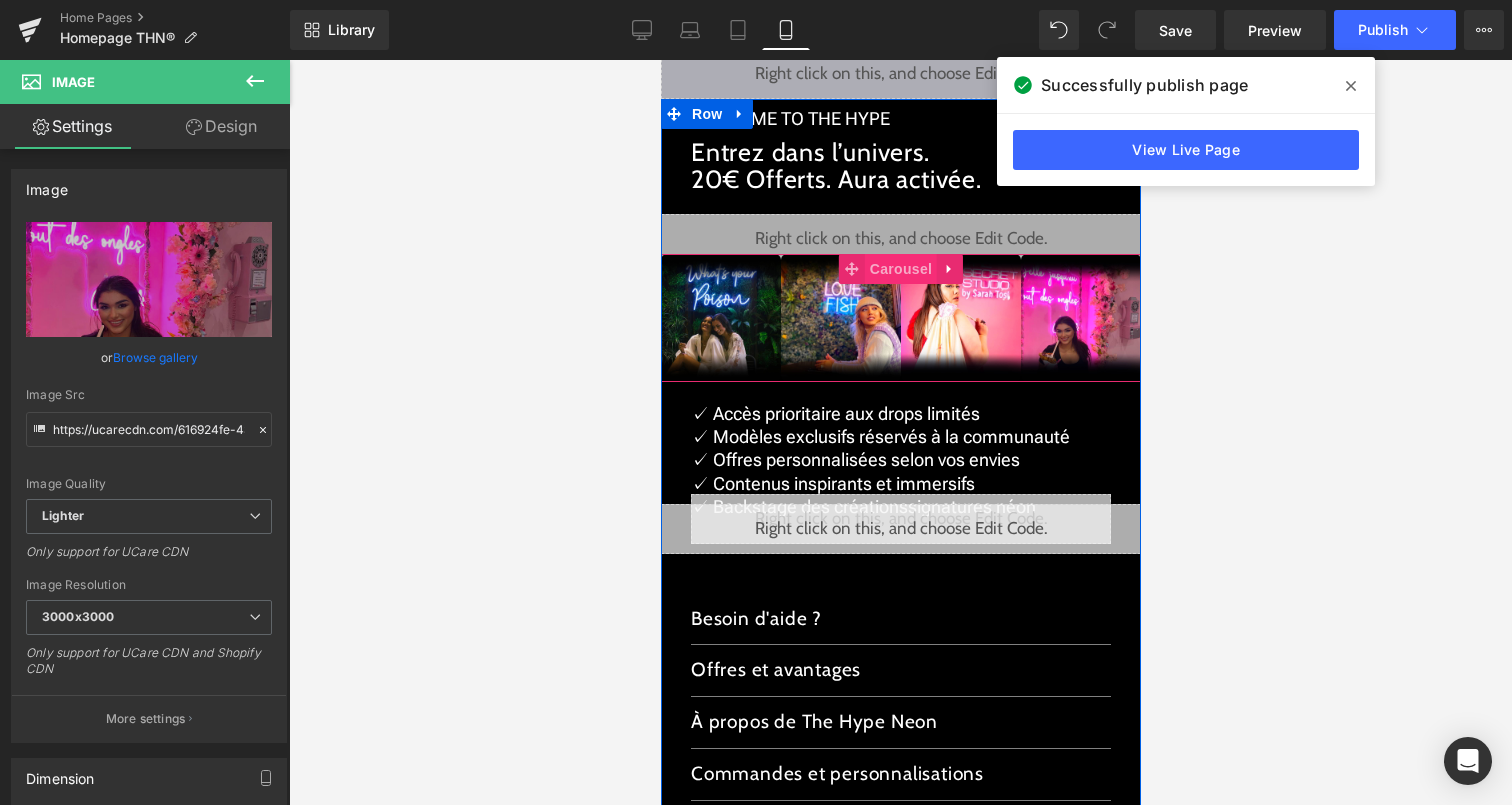 click on "Carousel" at bounding box center [900, 269] 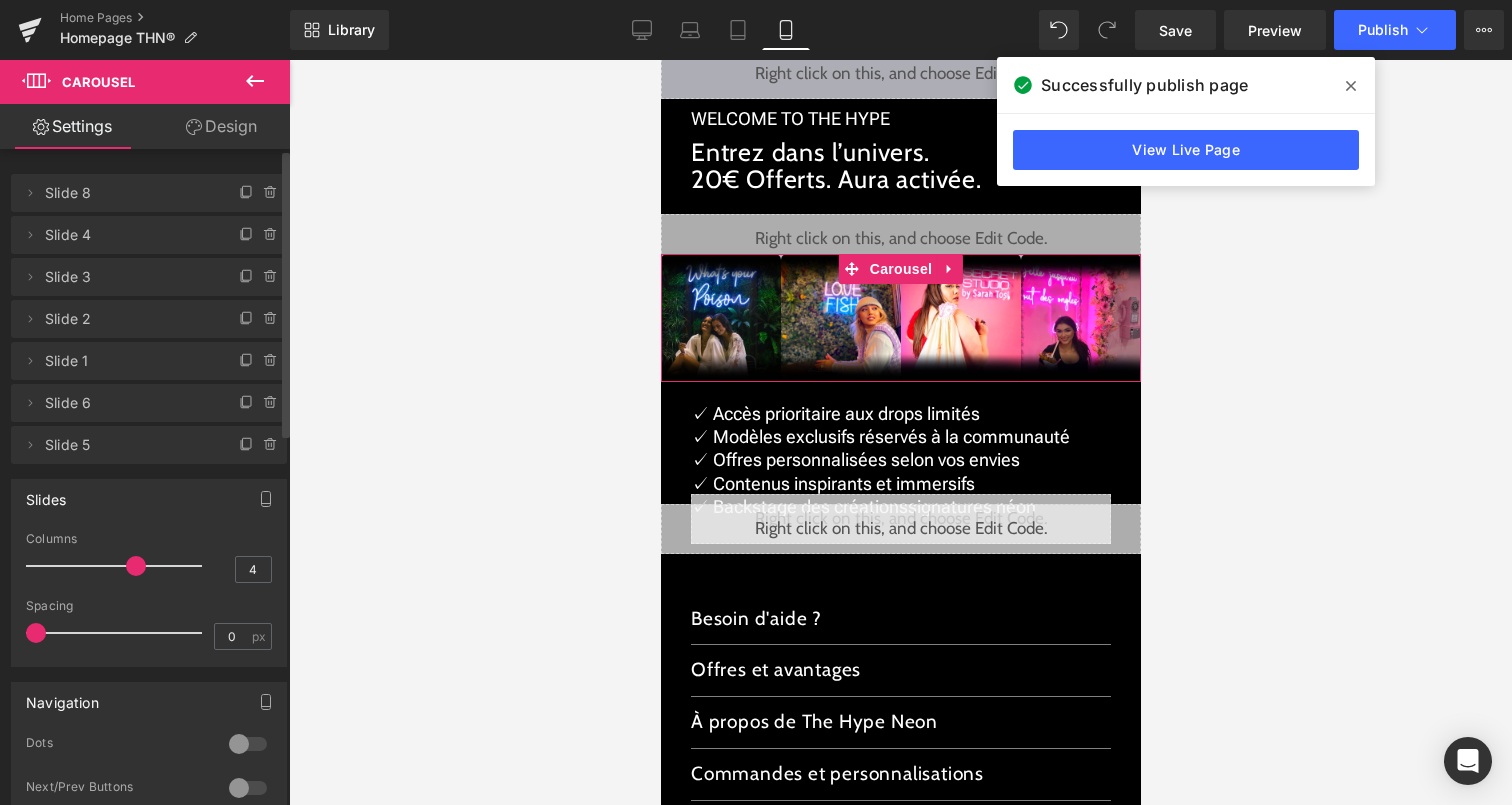 click on "Slide 1" at bounding box center (129, 361) 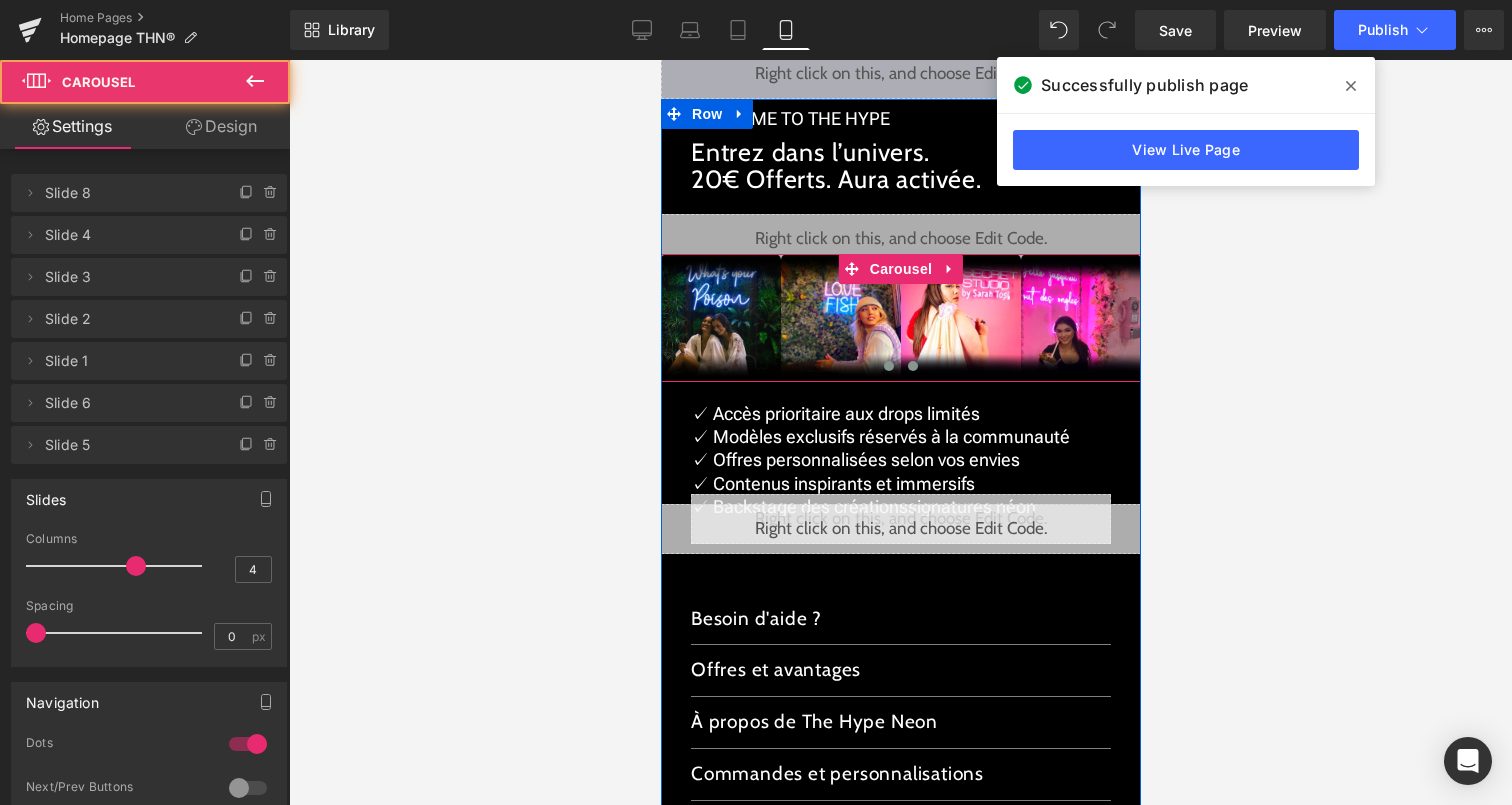 click at bounding box center (912, 366) 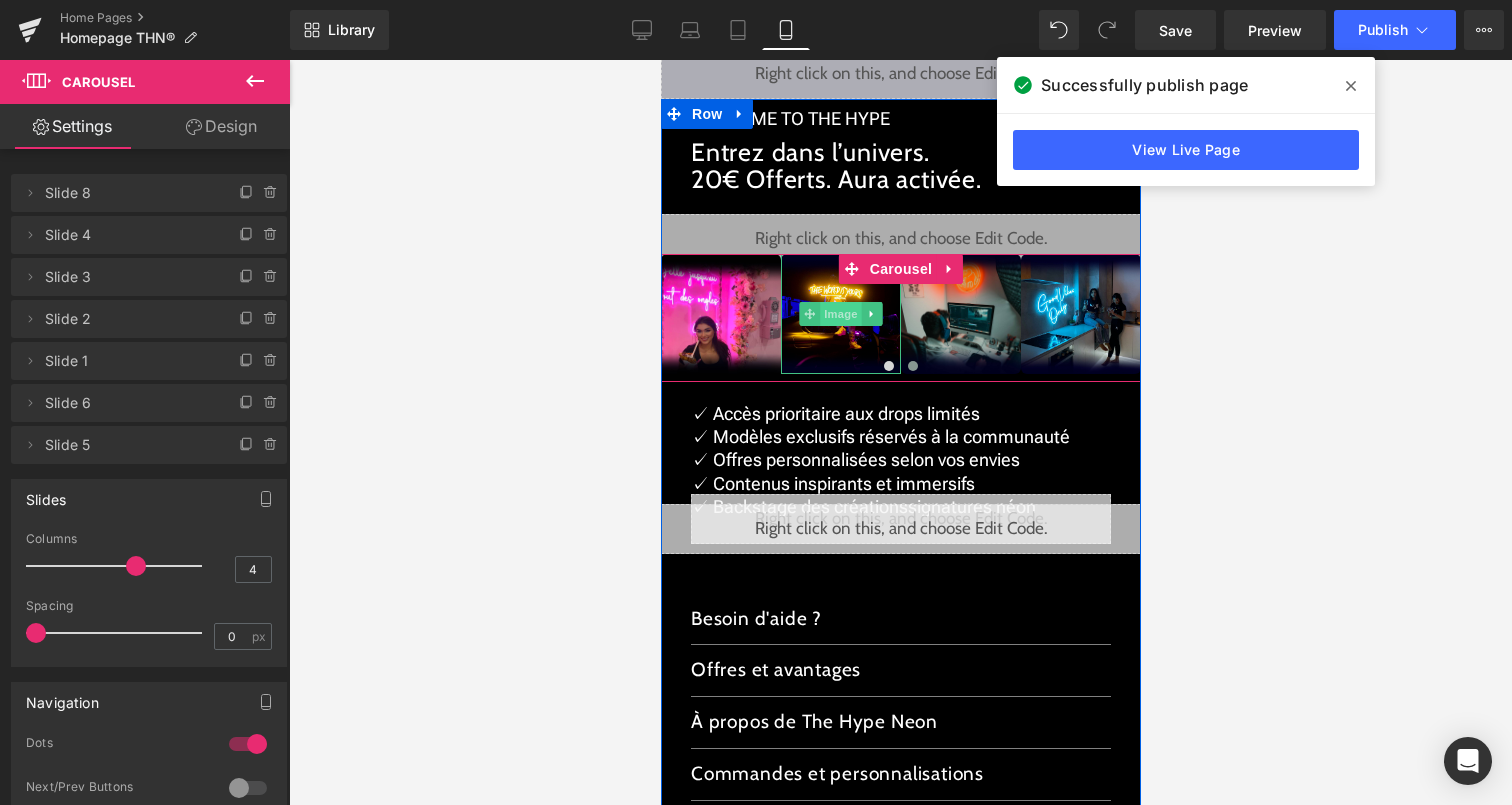 click on "Image" at bounding box center (840, 314) 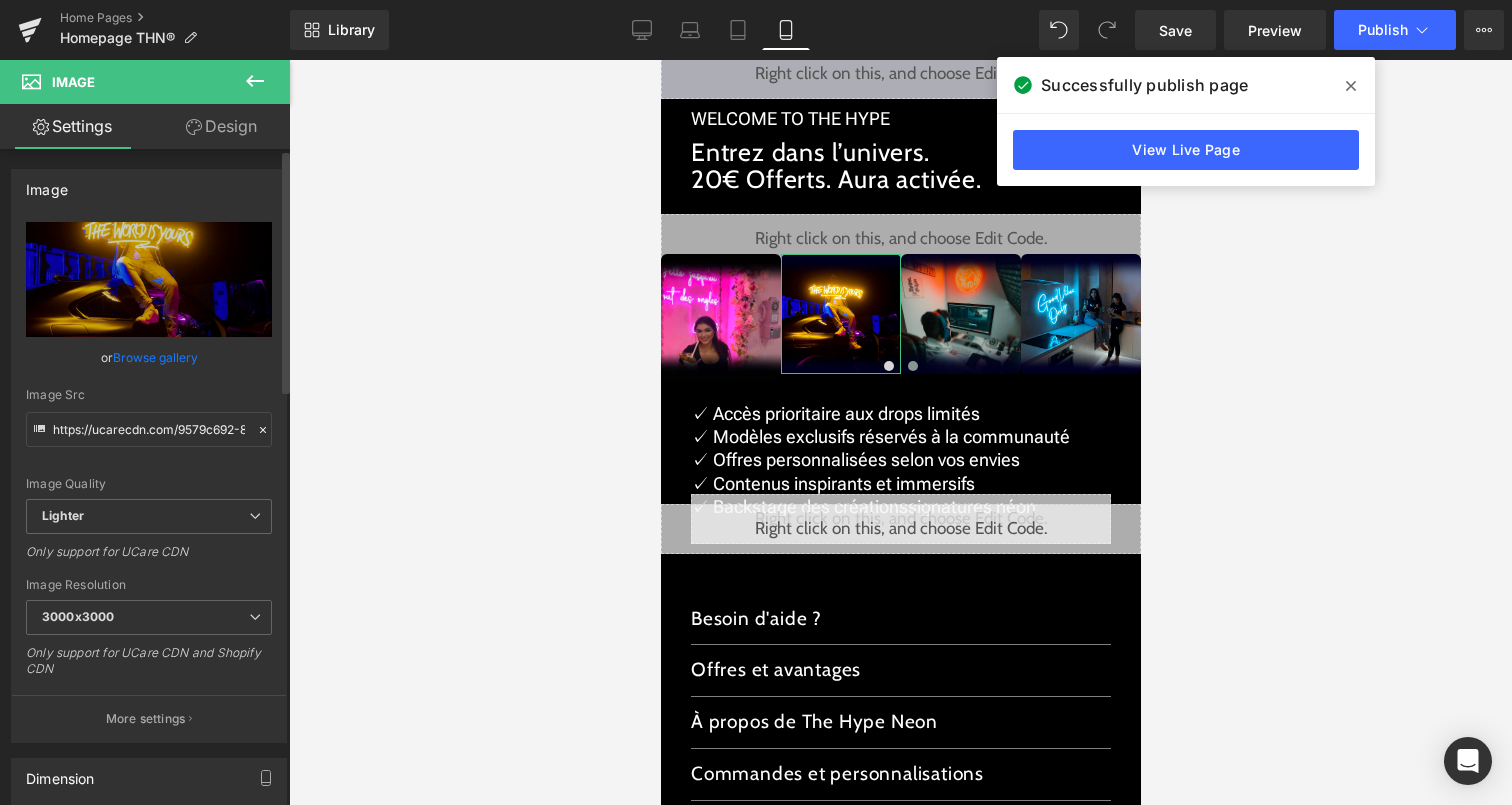 click on "Browse gallery" at bounding box center (155, 357) 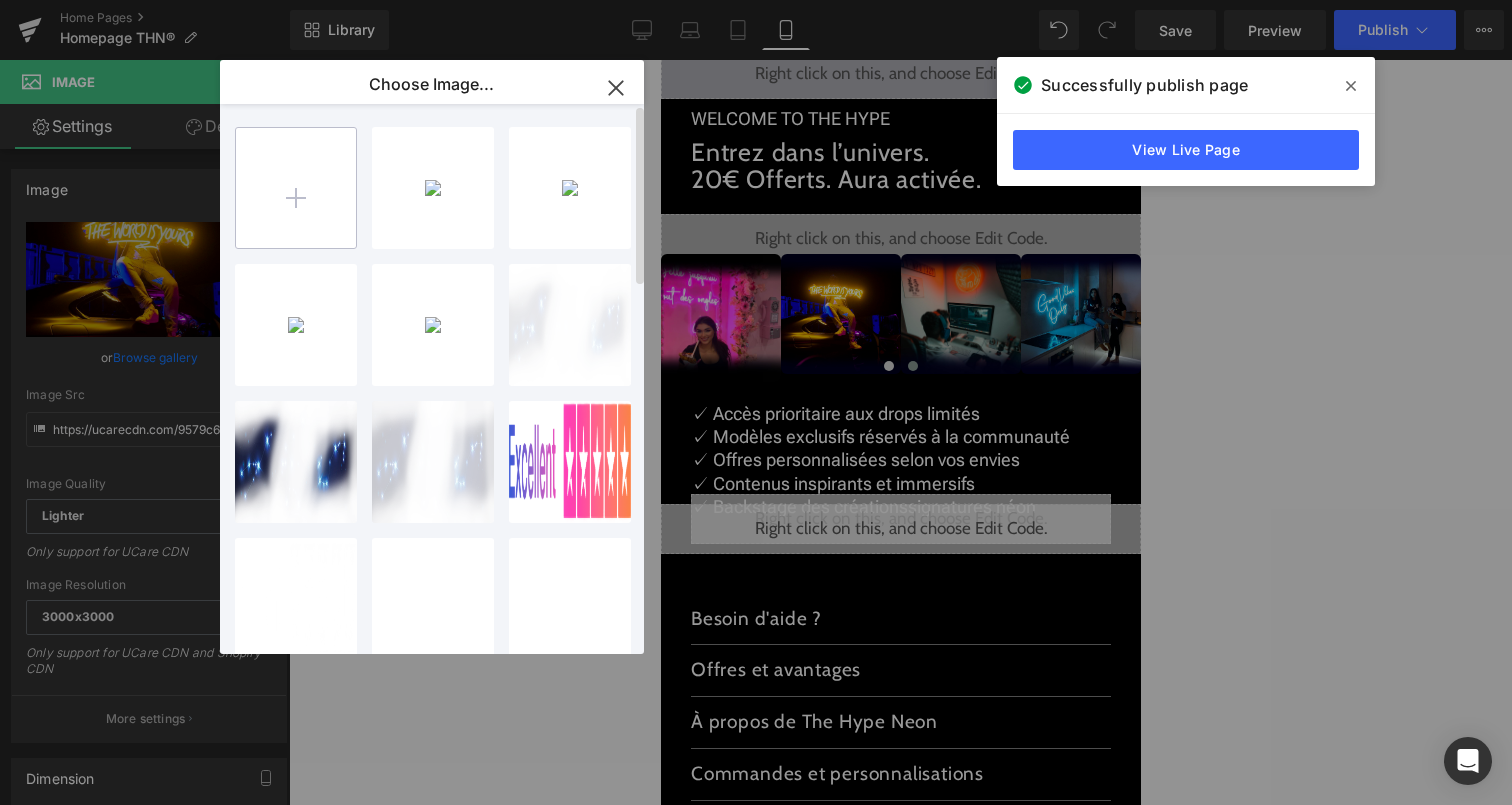click at bounding box center (296, 188) 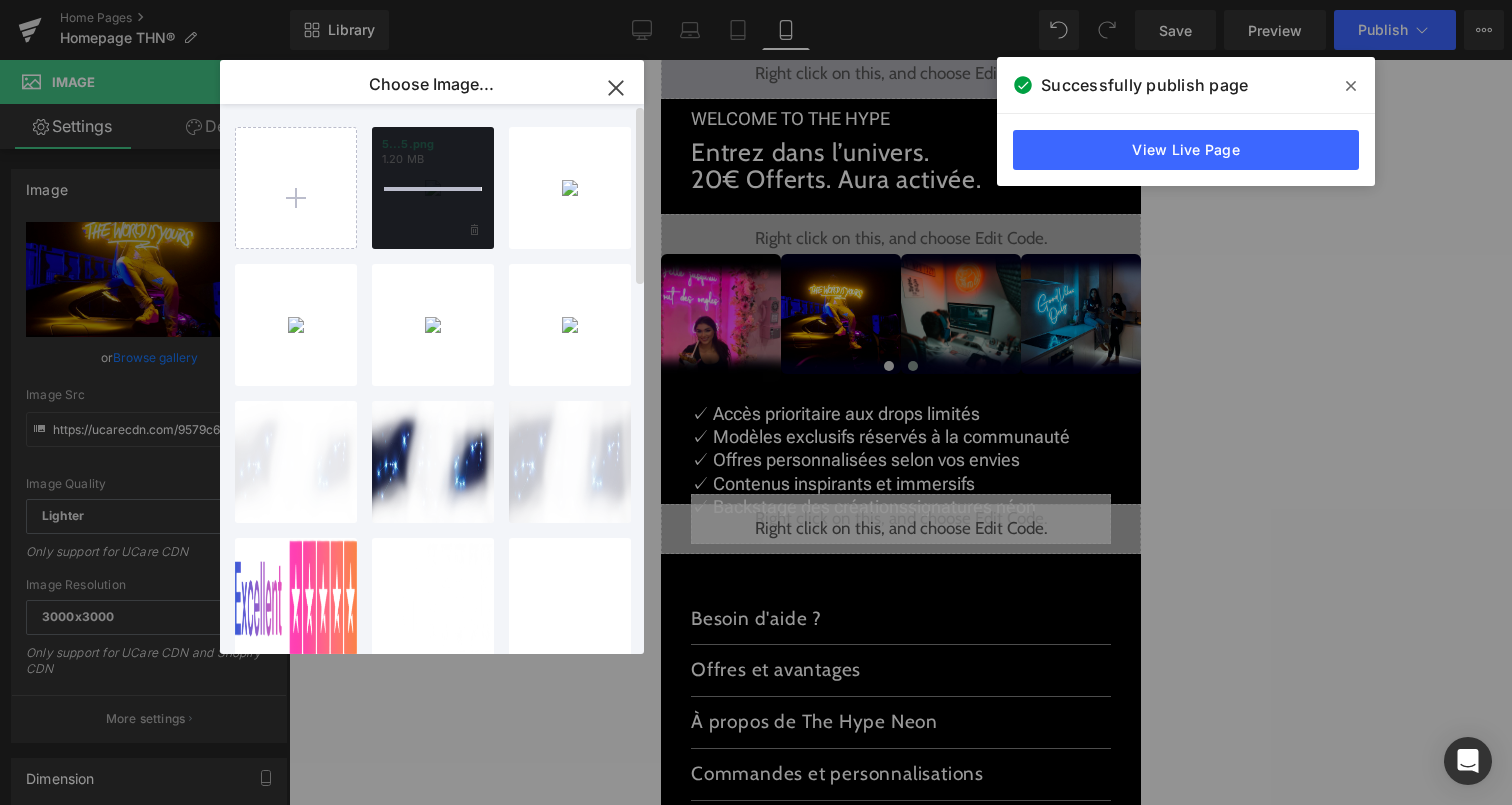 type 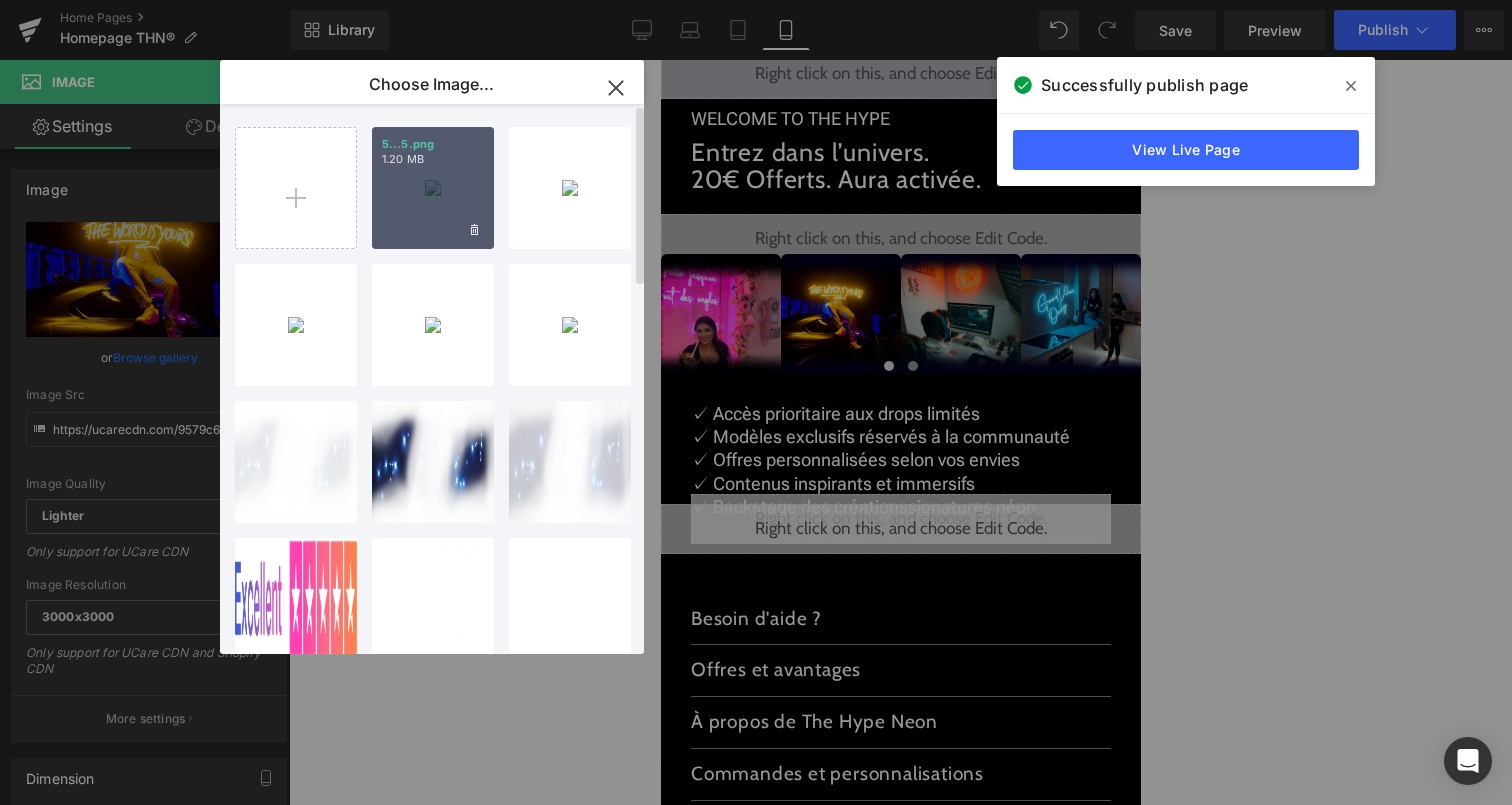 click on "5...5.png 1.20 MB" at bounding box center [433, 188] 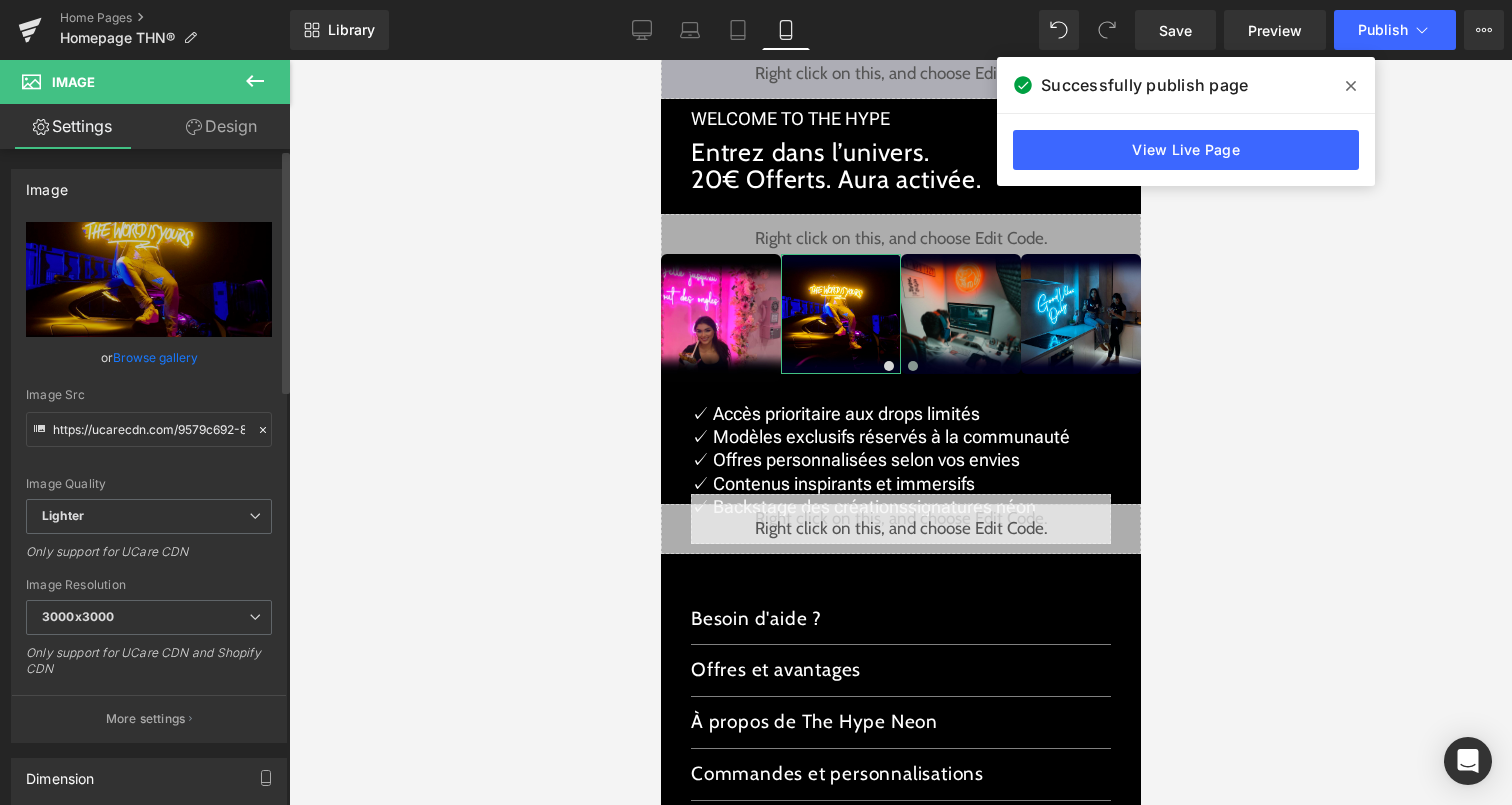 click on "Browse gallery" at bounding box center (155, 357) 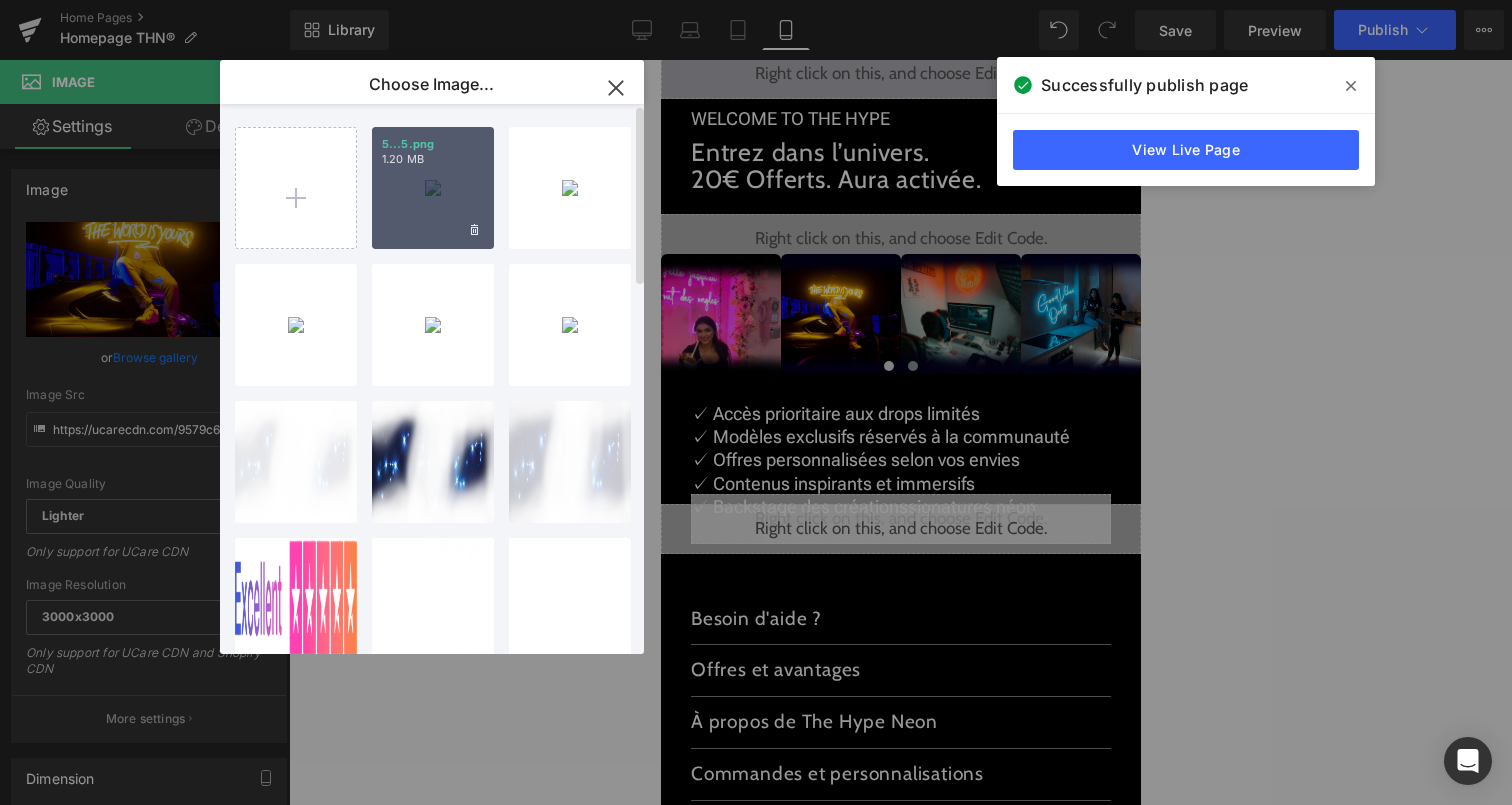 click on "5...5.png 1.20 MB" at bounding box center [433, 188] 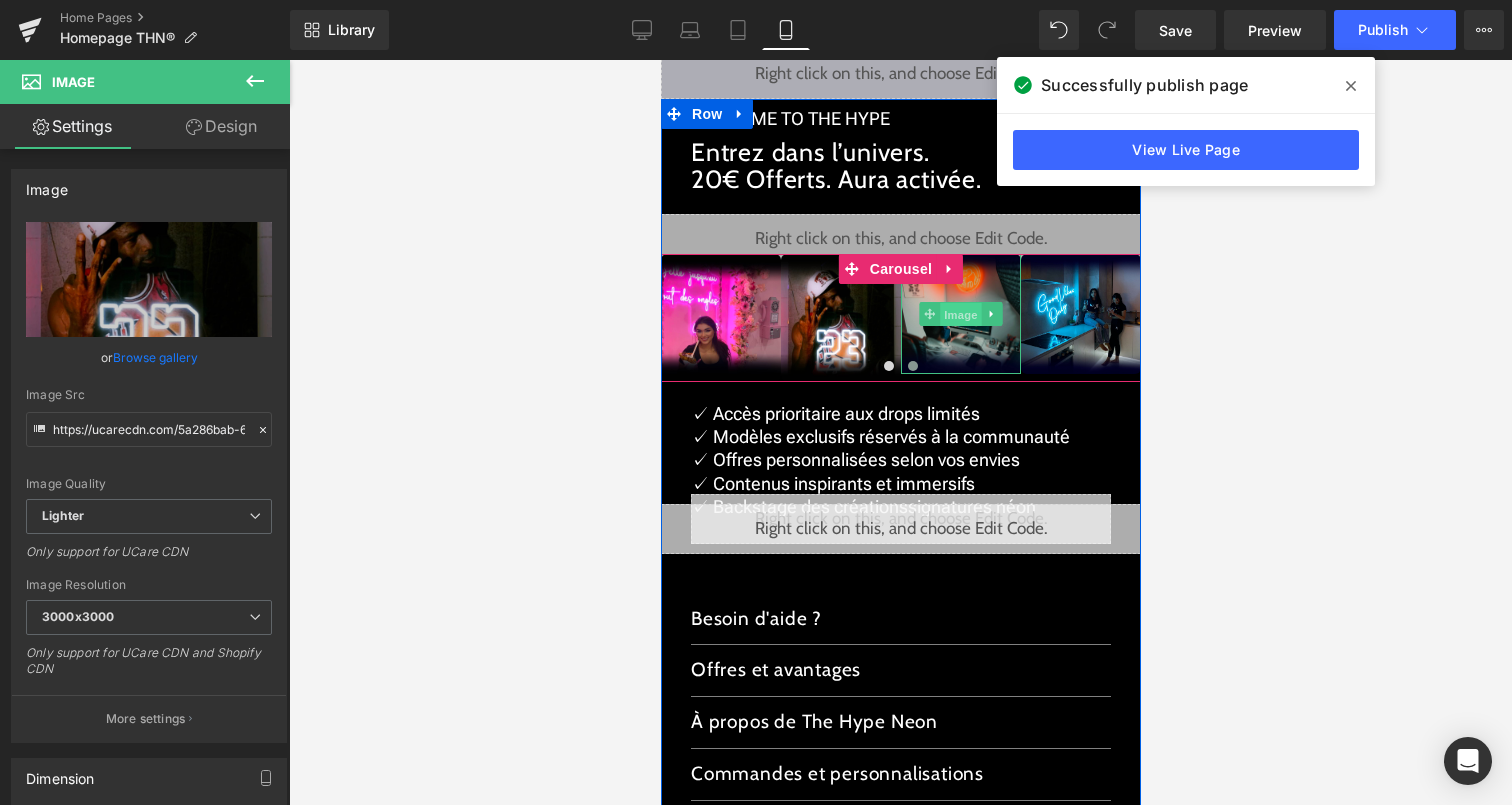 click on "Image" at bounding box center (960, 314) 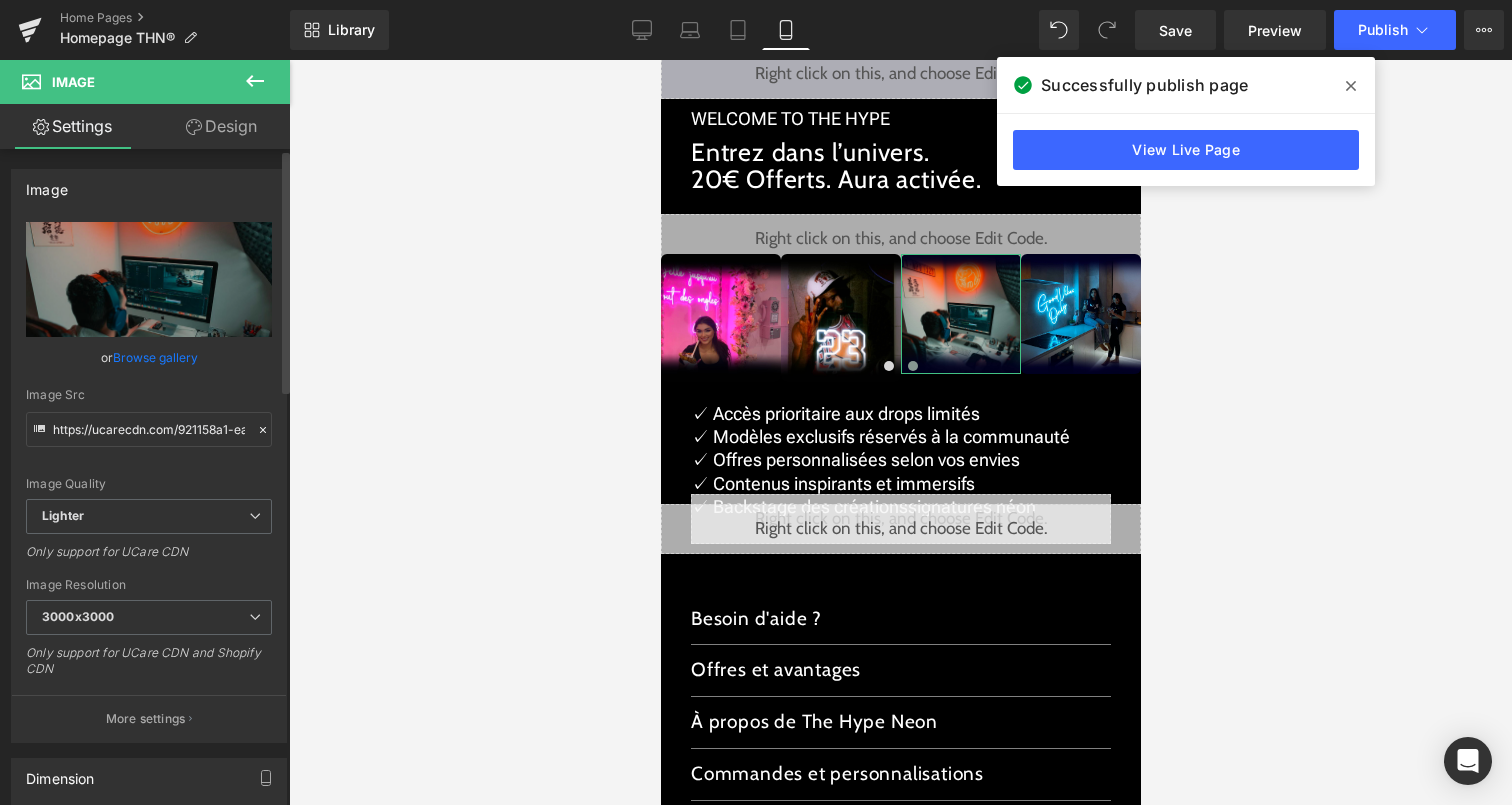 click on "Browse gallery" at bounding box center (155, 357) 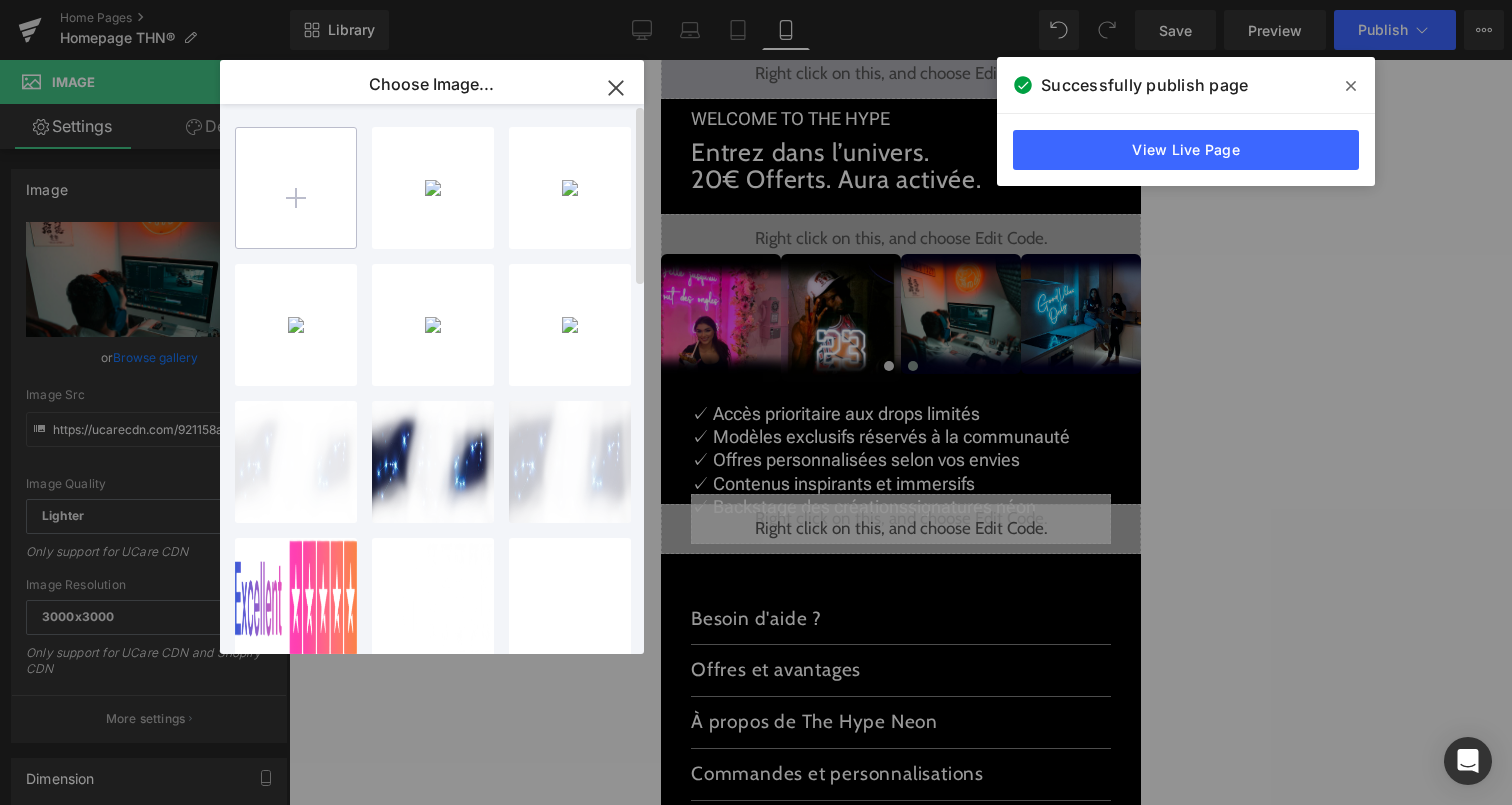 click at bounding box center (296, 188) 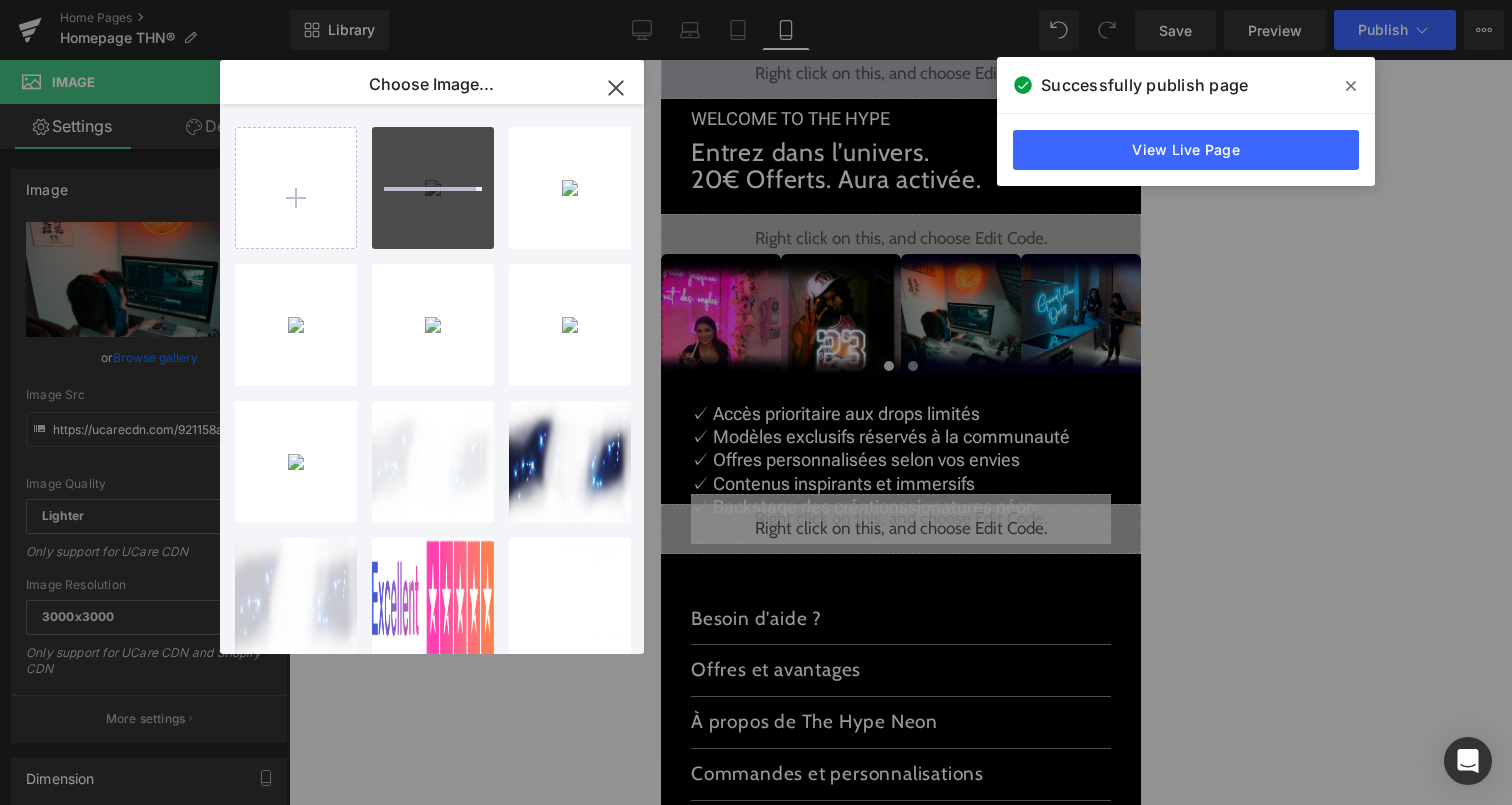 type 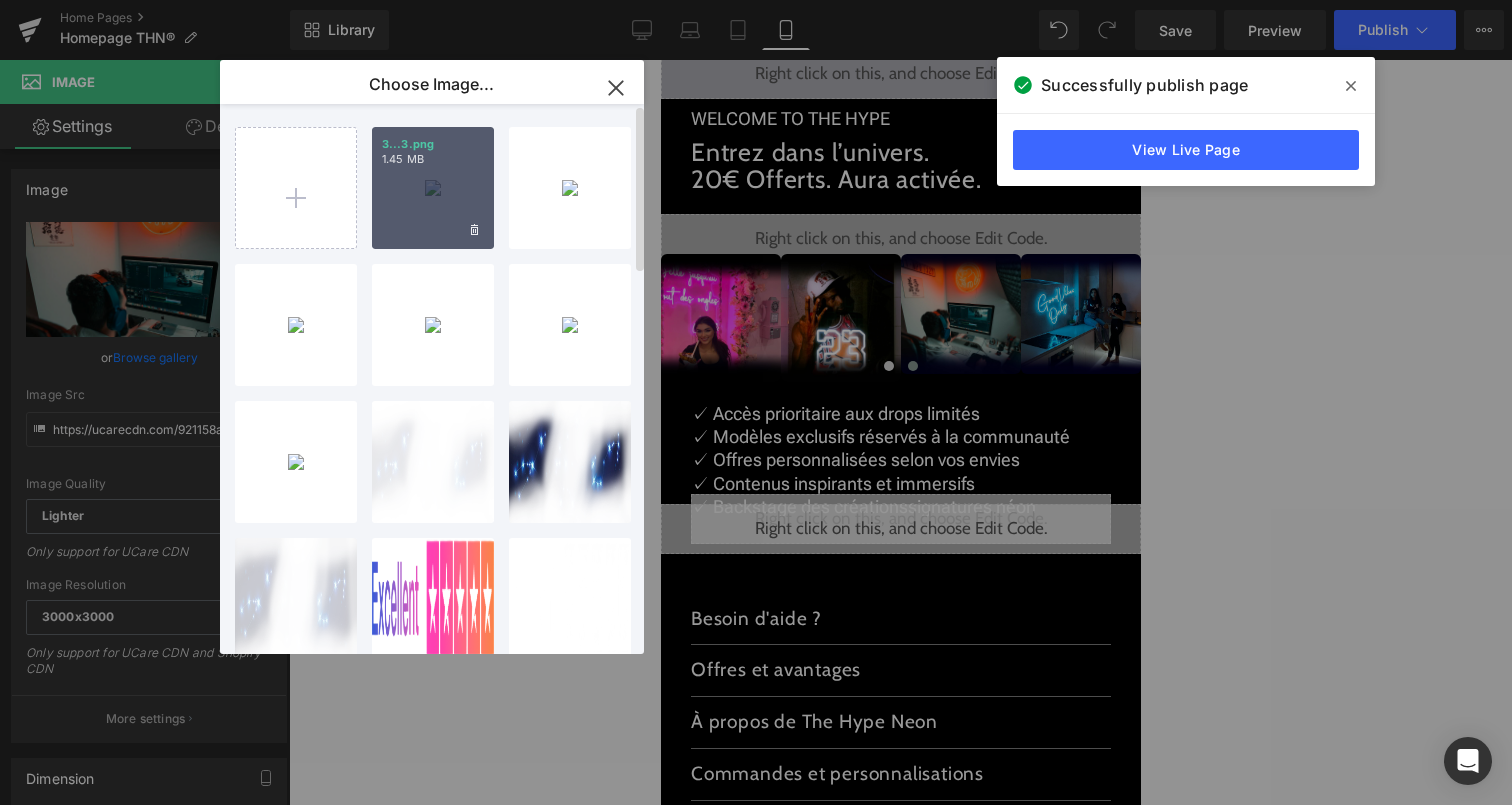 click on "3...3.png 1.45 MB" at bounding box center [433, 188] 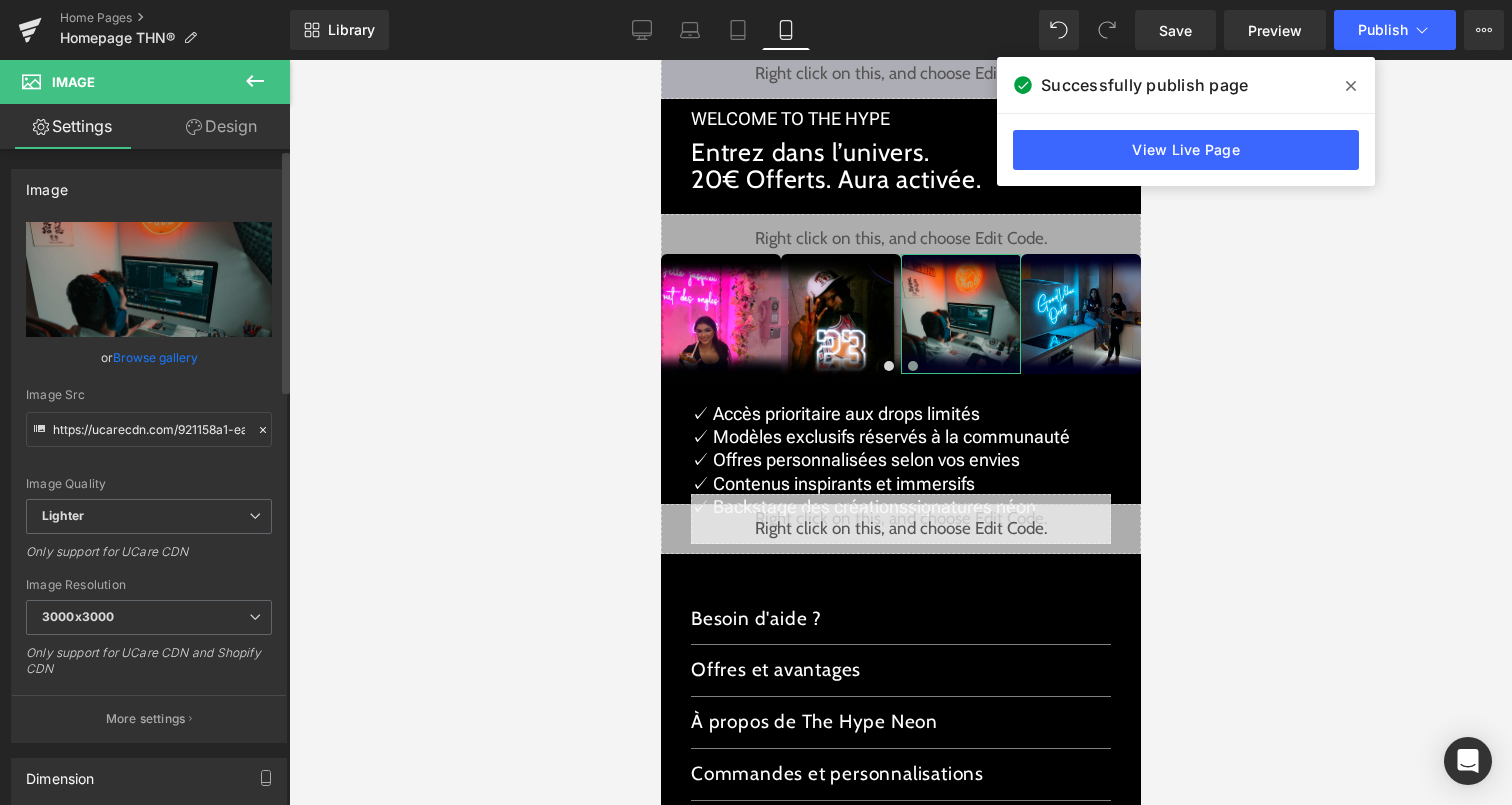 click on "Browse gallery" at bounding box center [155, 357] 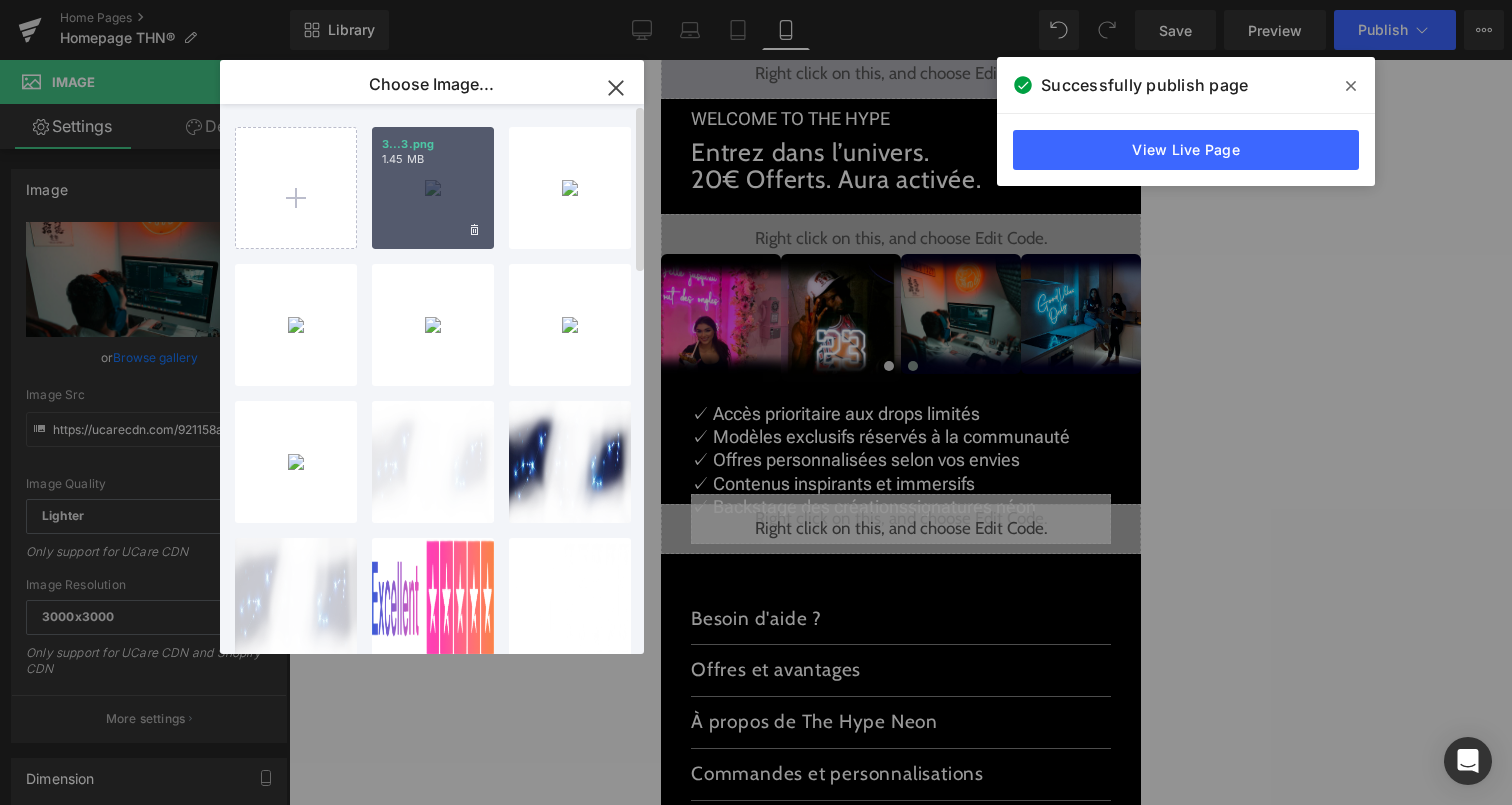 click on "3...3.png 1.45 MB" at bounding box center [433, 188] 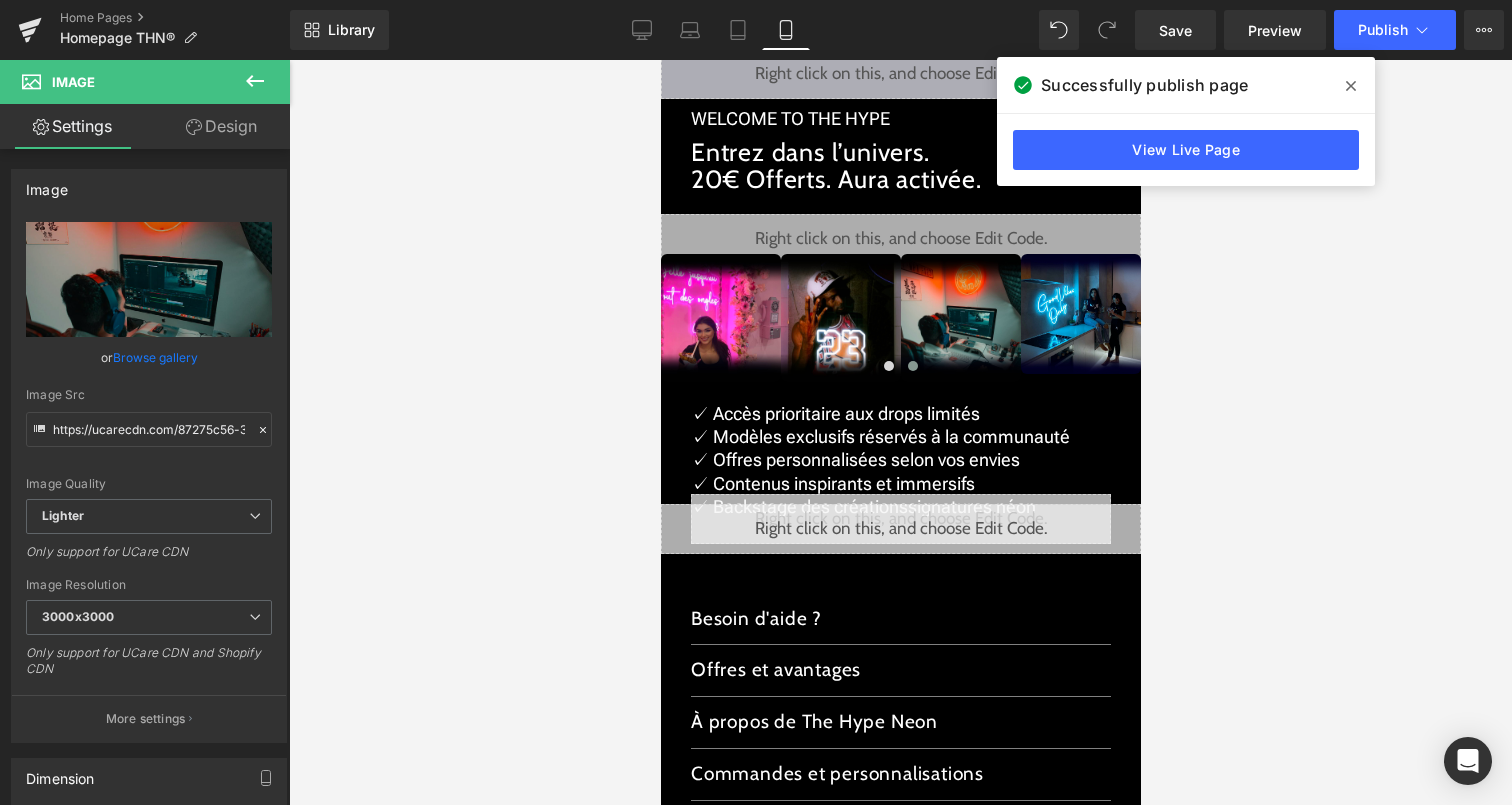 click at bounding box center [1351, 86] 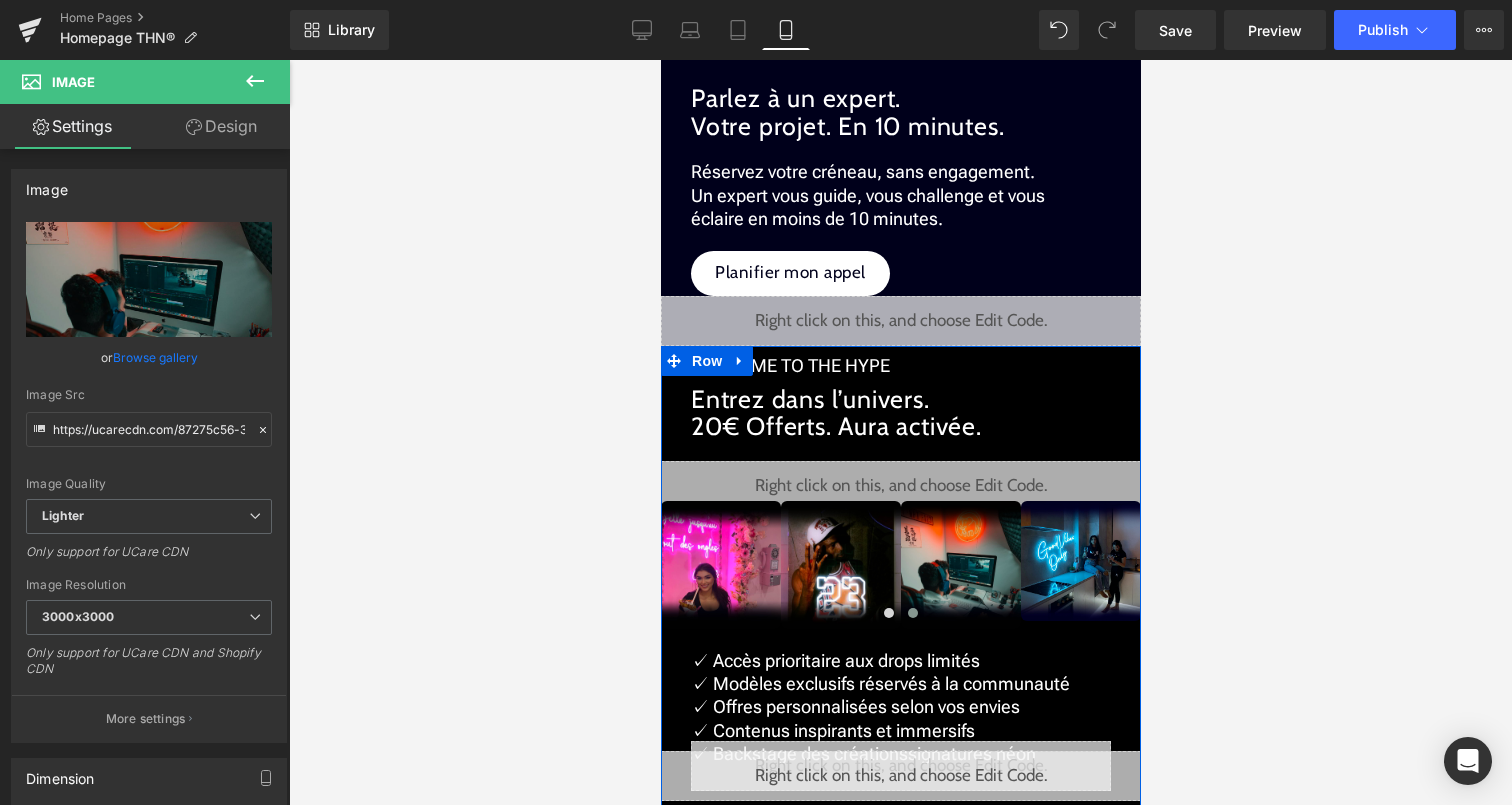 scroll, scrollTop: 2199, scrollLeft: 0, axis: vertical 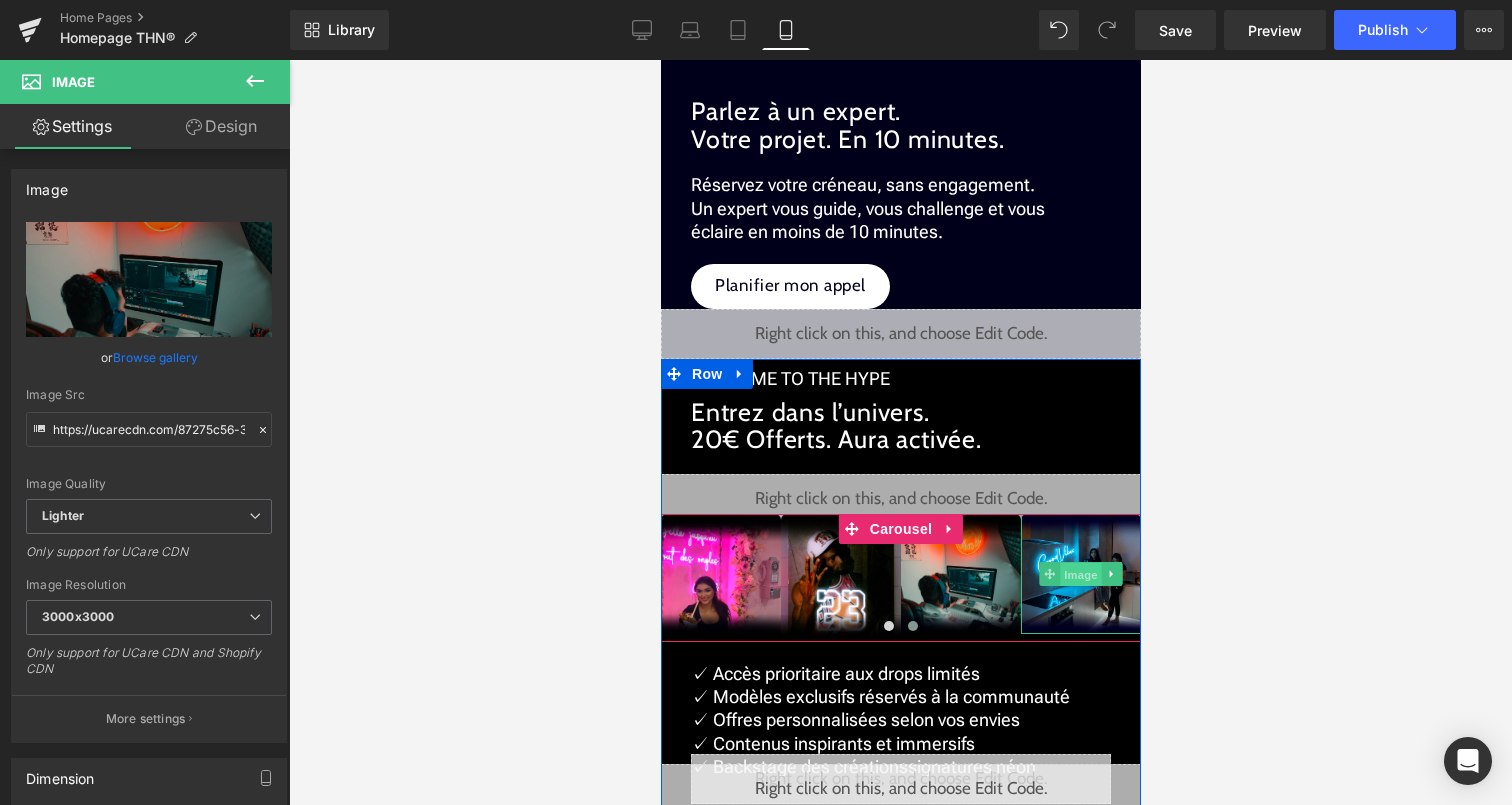 click on "Image" at bounding box center [1080, 574] 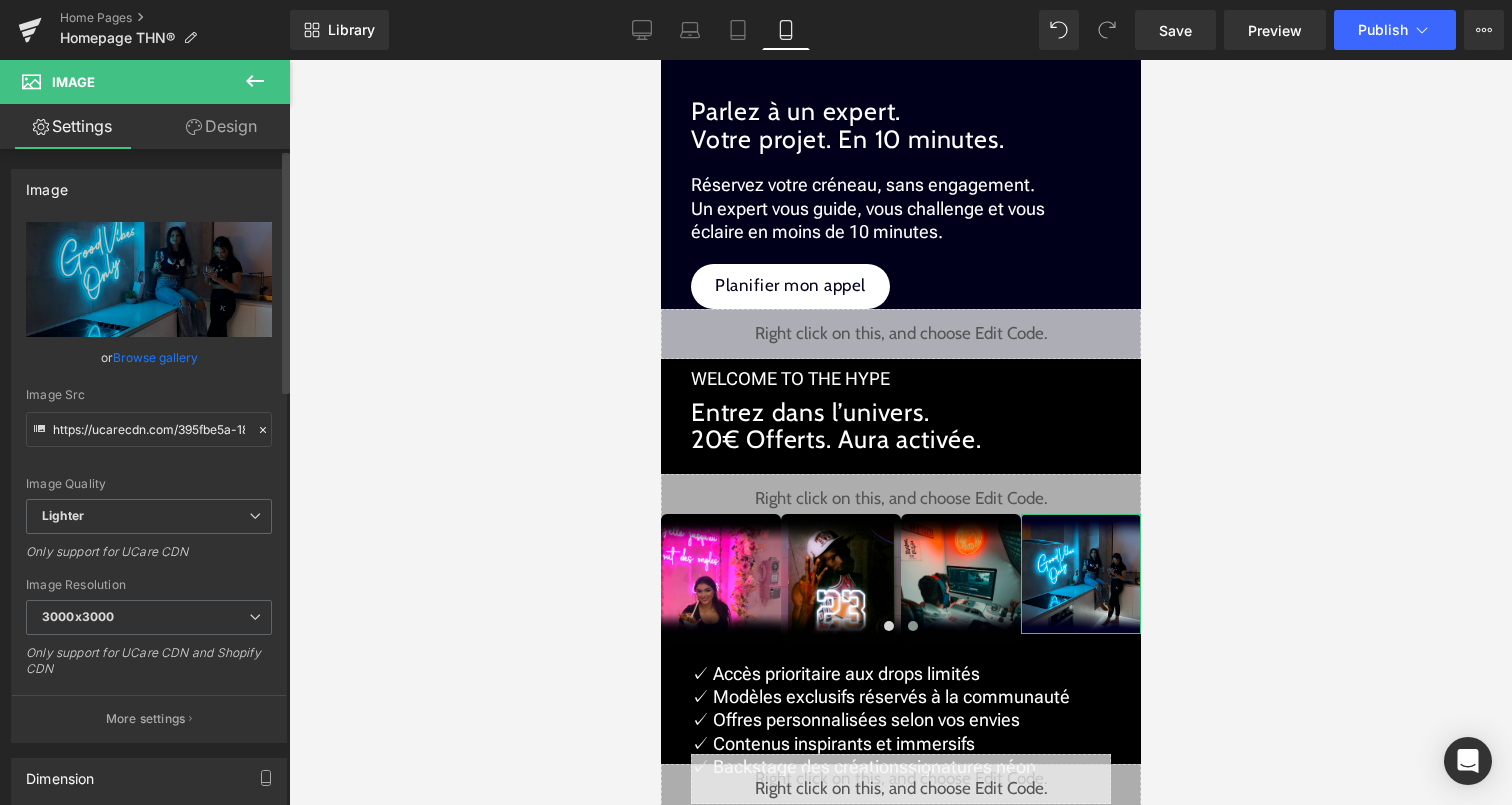 click on "Browse gallery" at bounding box center (155, 357) 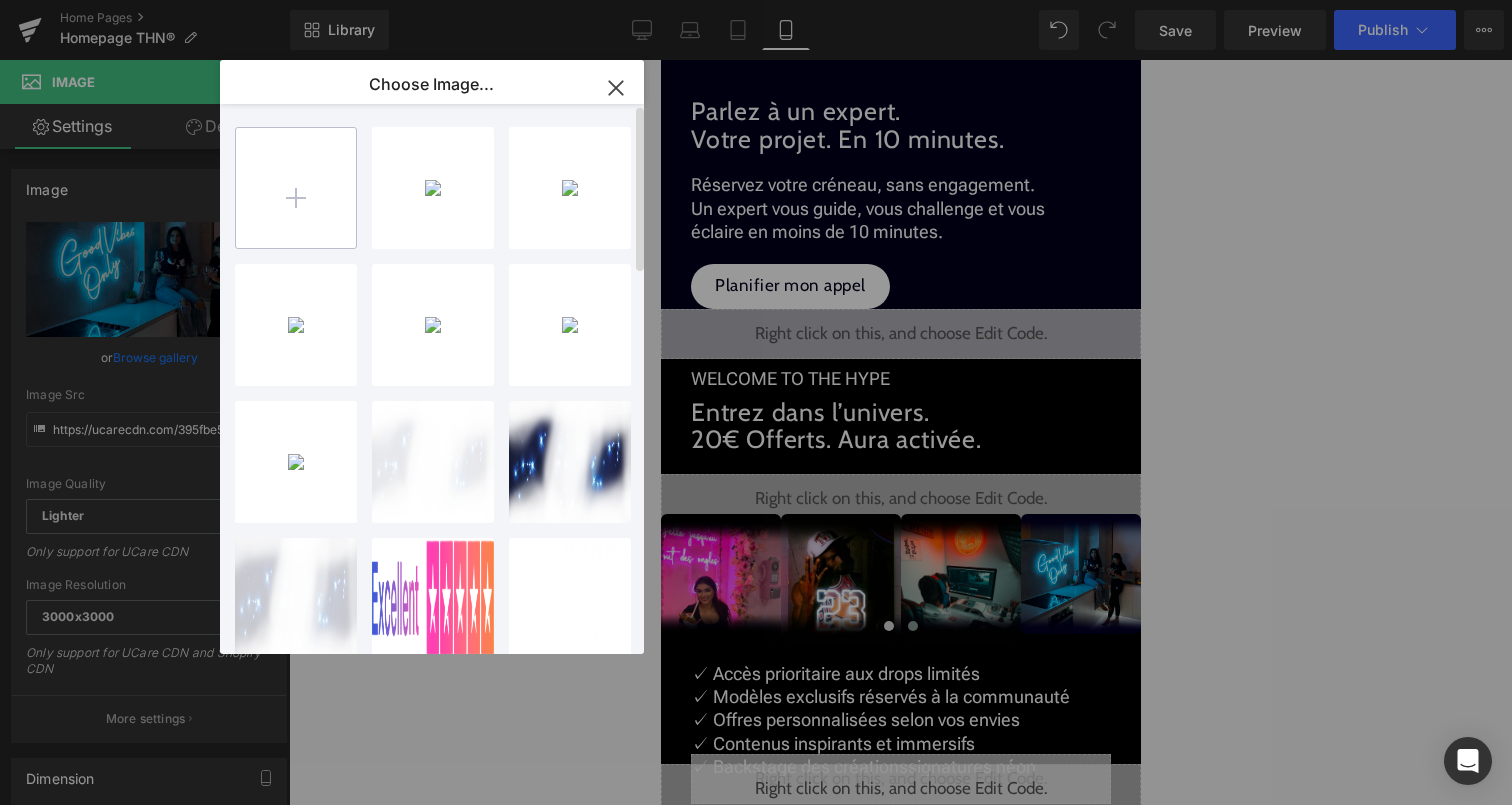 click at bounding box center (296, 188) 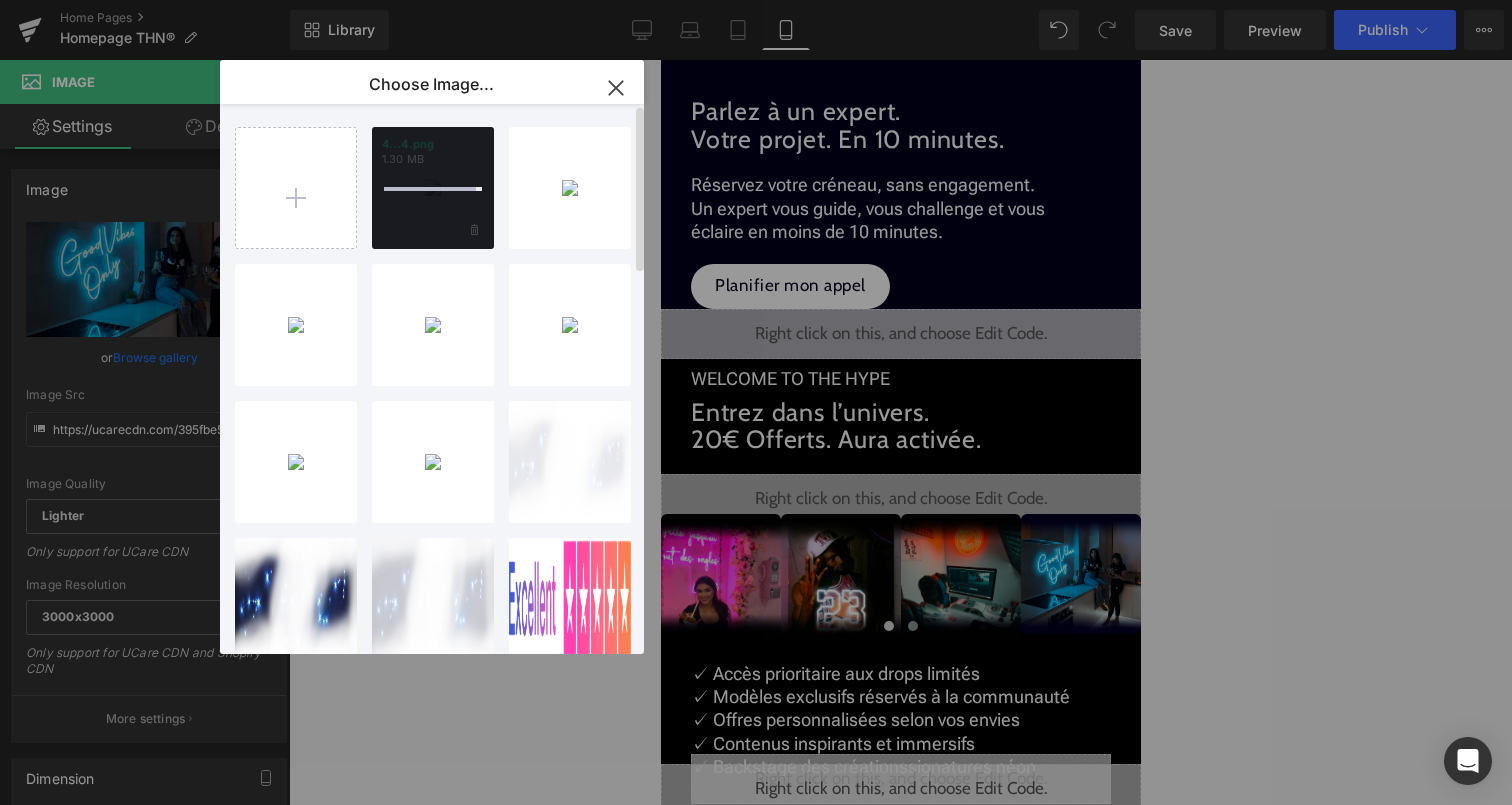 type 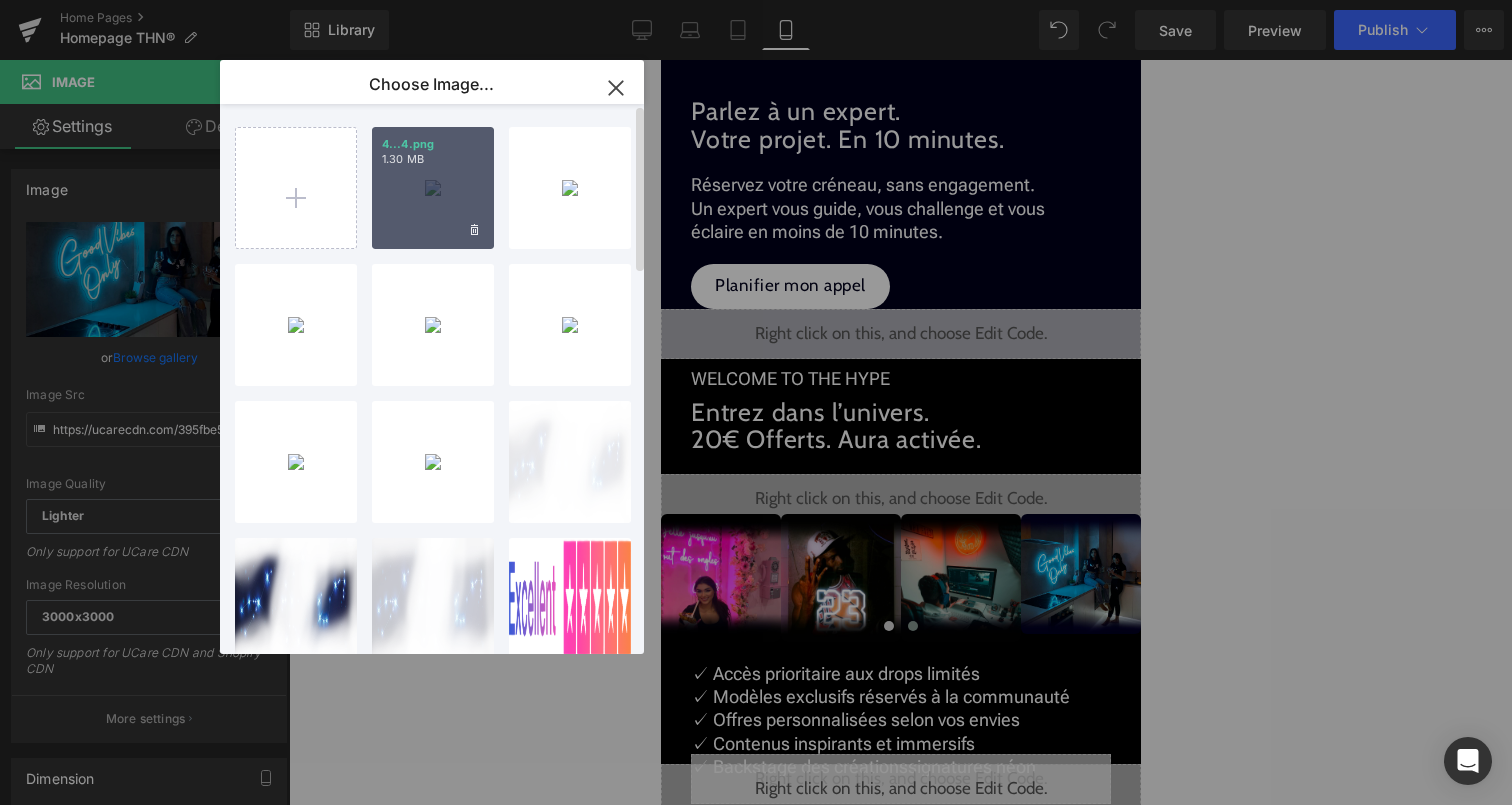 click on "4...4.png 1.30 MB" at bounding box center (433, 188) 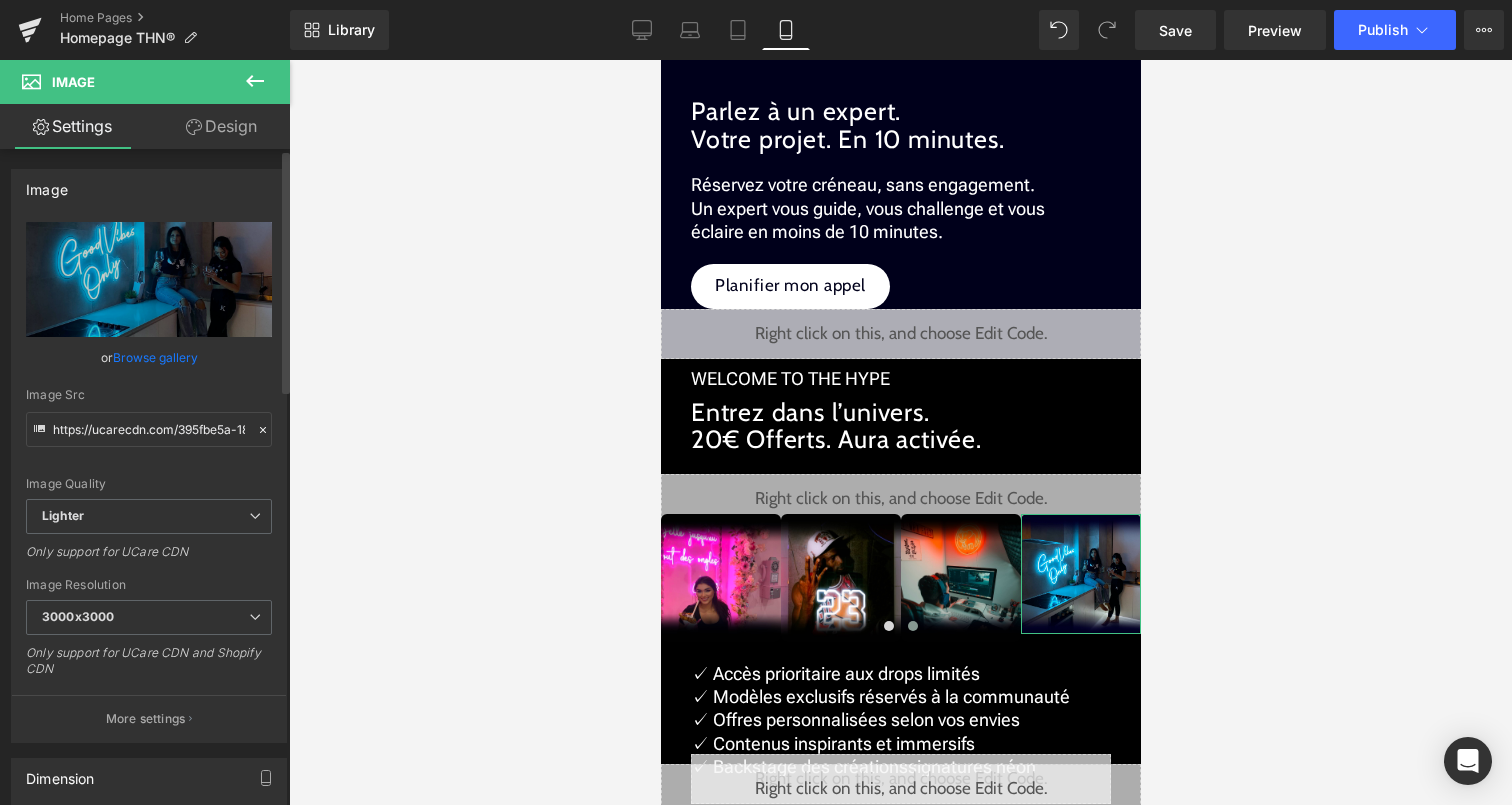 click on "Browse gallery" at bounding box center (155, 357) 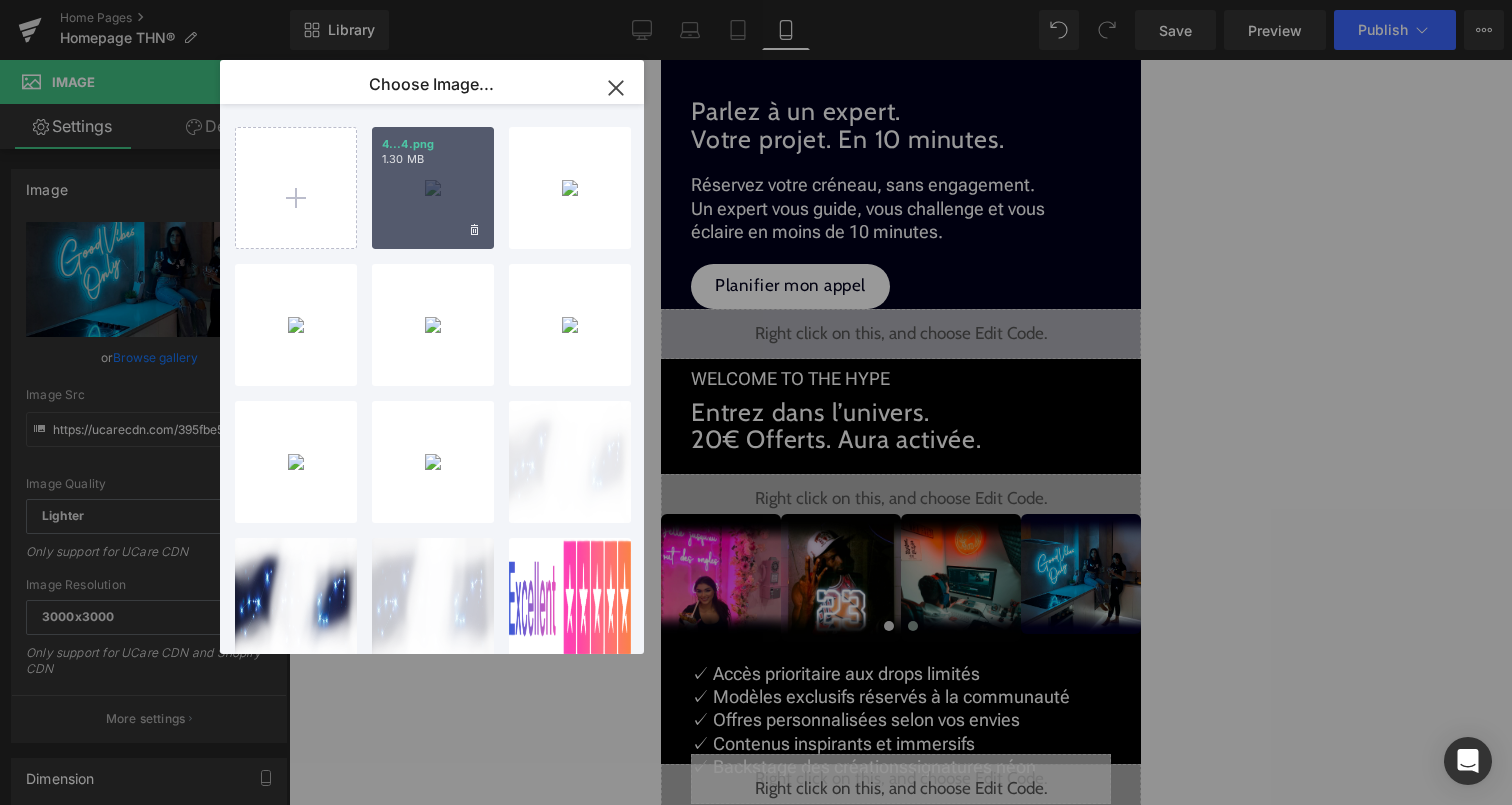 click on "4...4.png 1.30 MB" at bounding box center [433, 188] 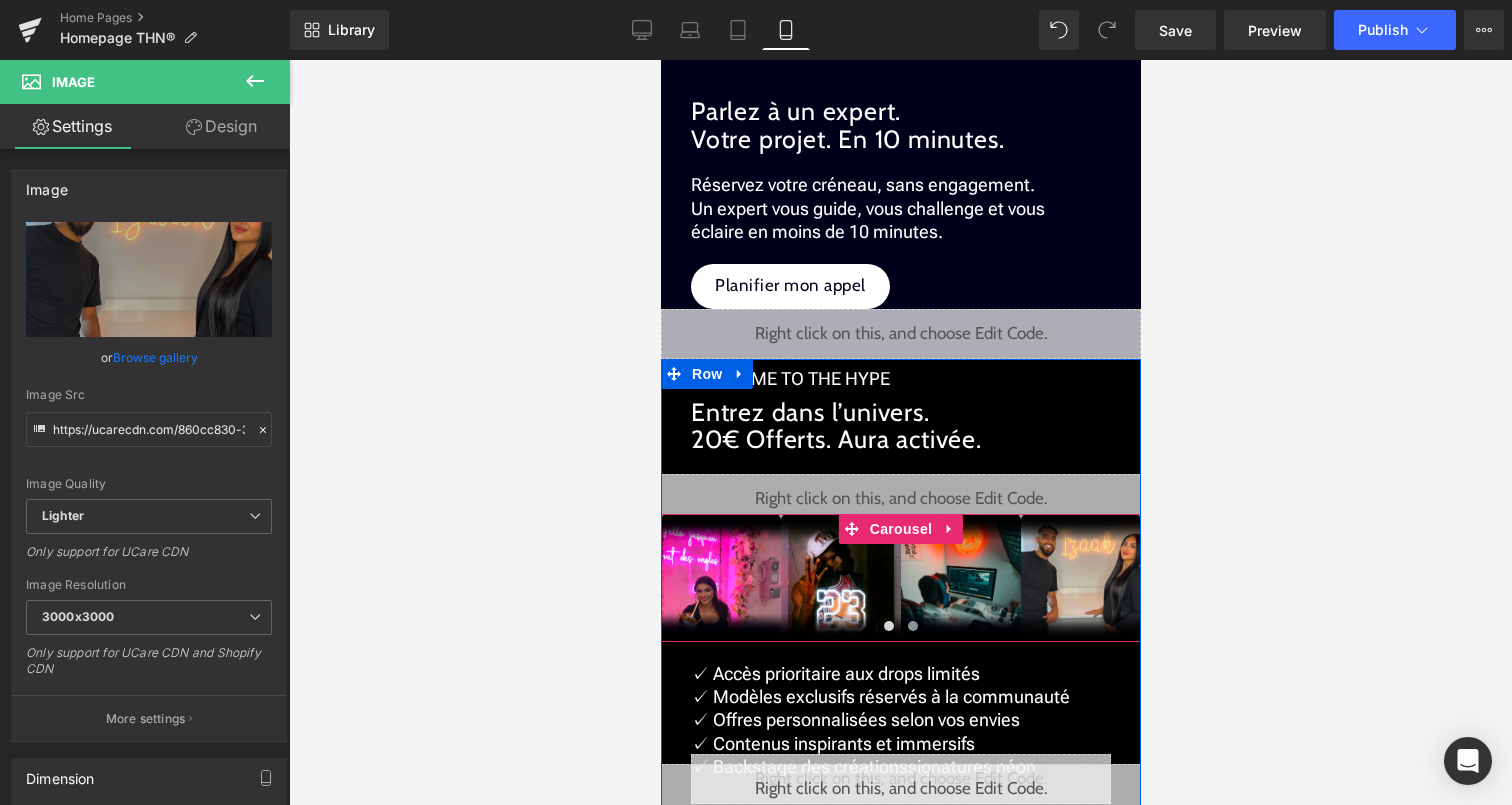 click at bounding box center [912, 626] 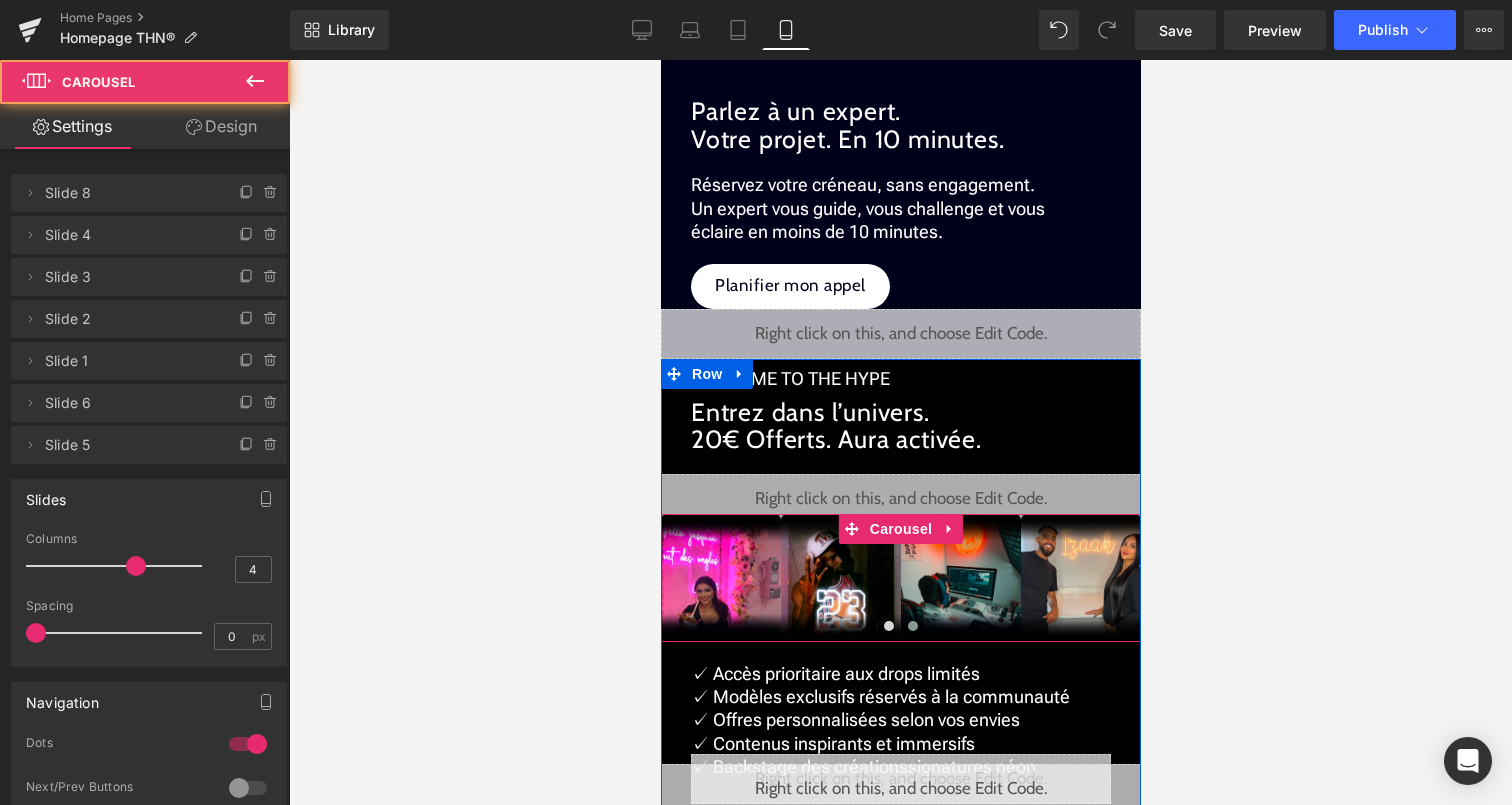 click at bounding box center (912, 626) 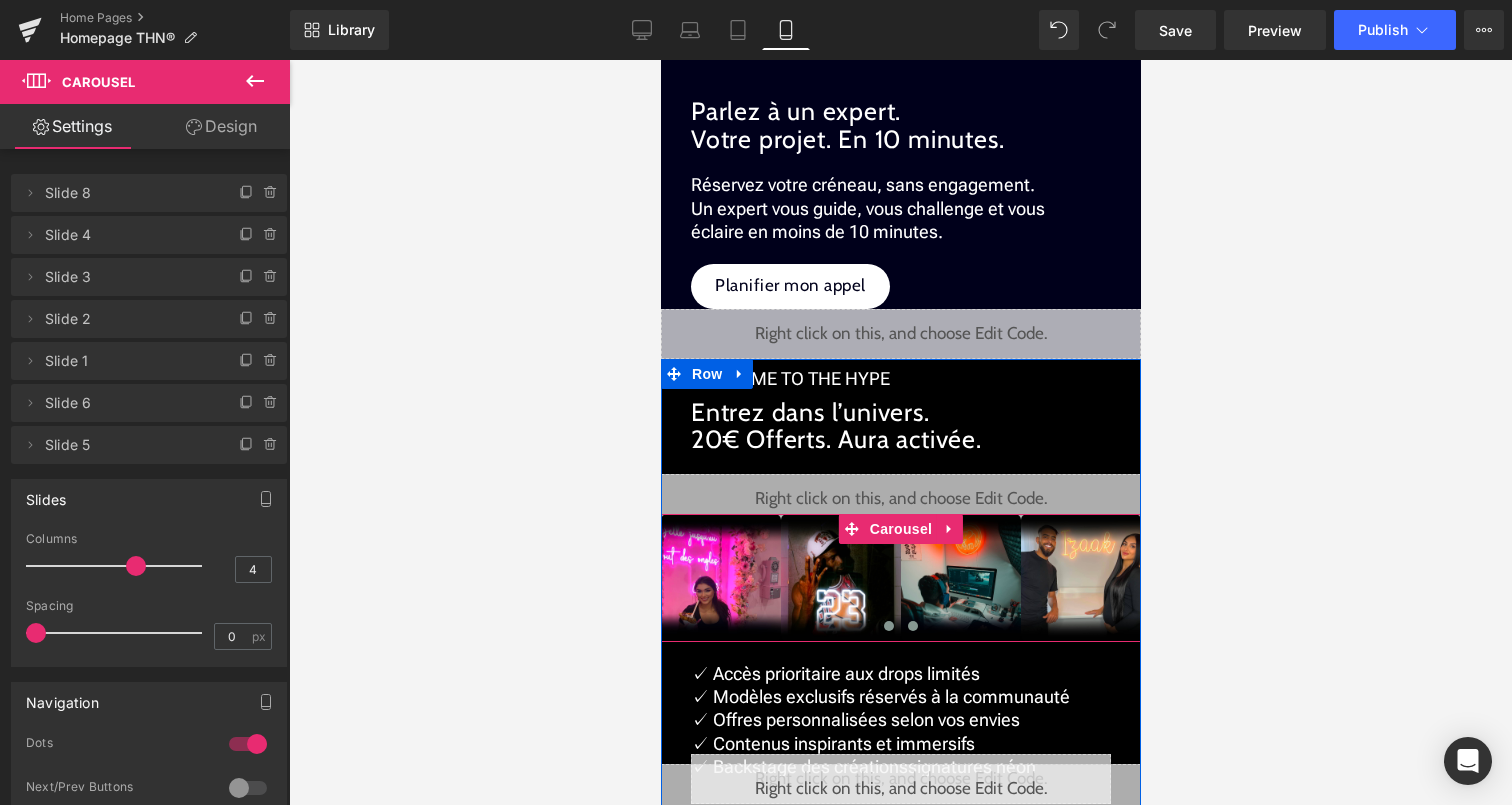 click at bounding box center (888, 626) 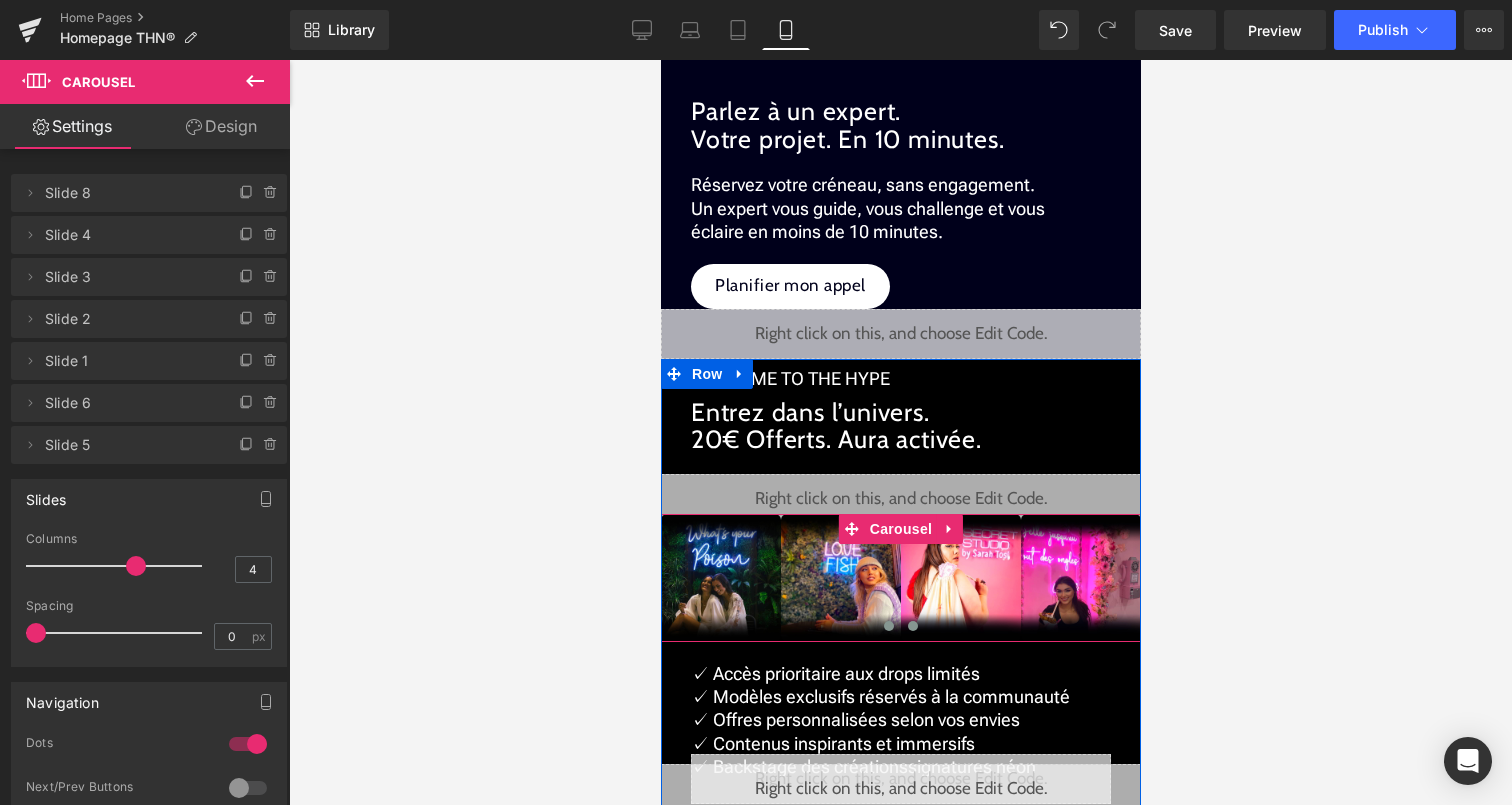 click at bounding box center (912, 626) 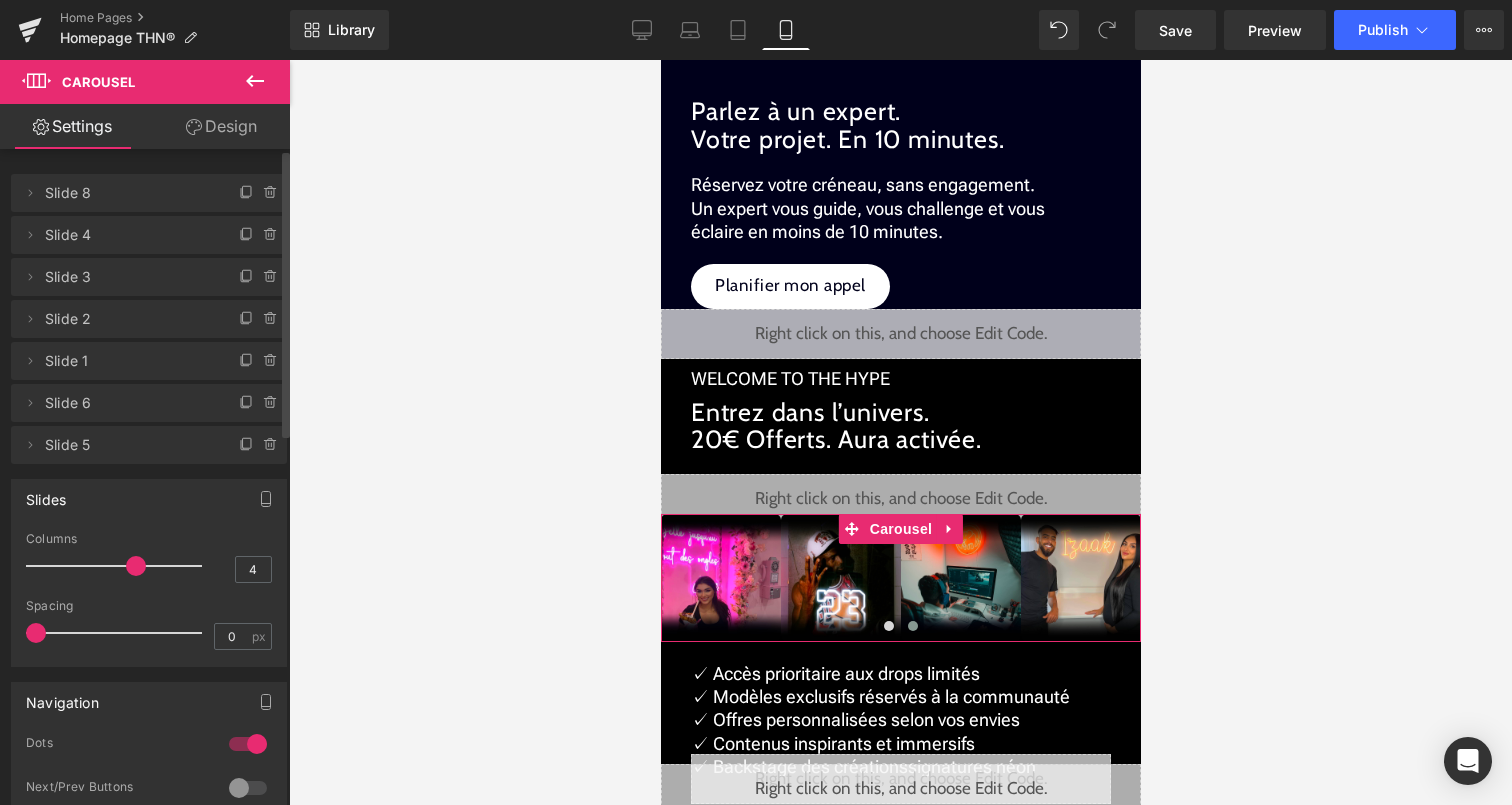 click at bounding box center [248, 744] 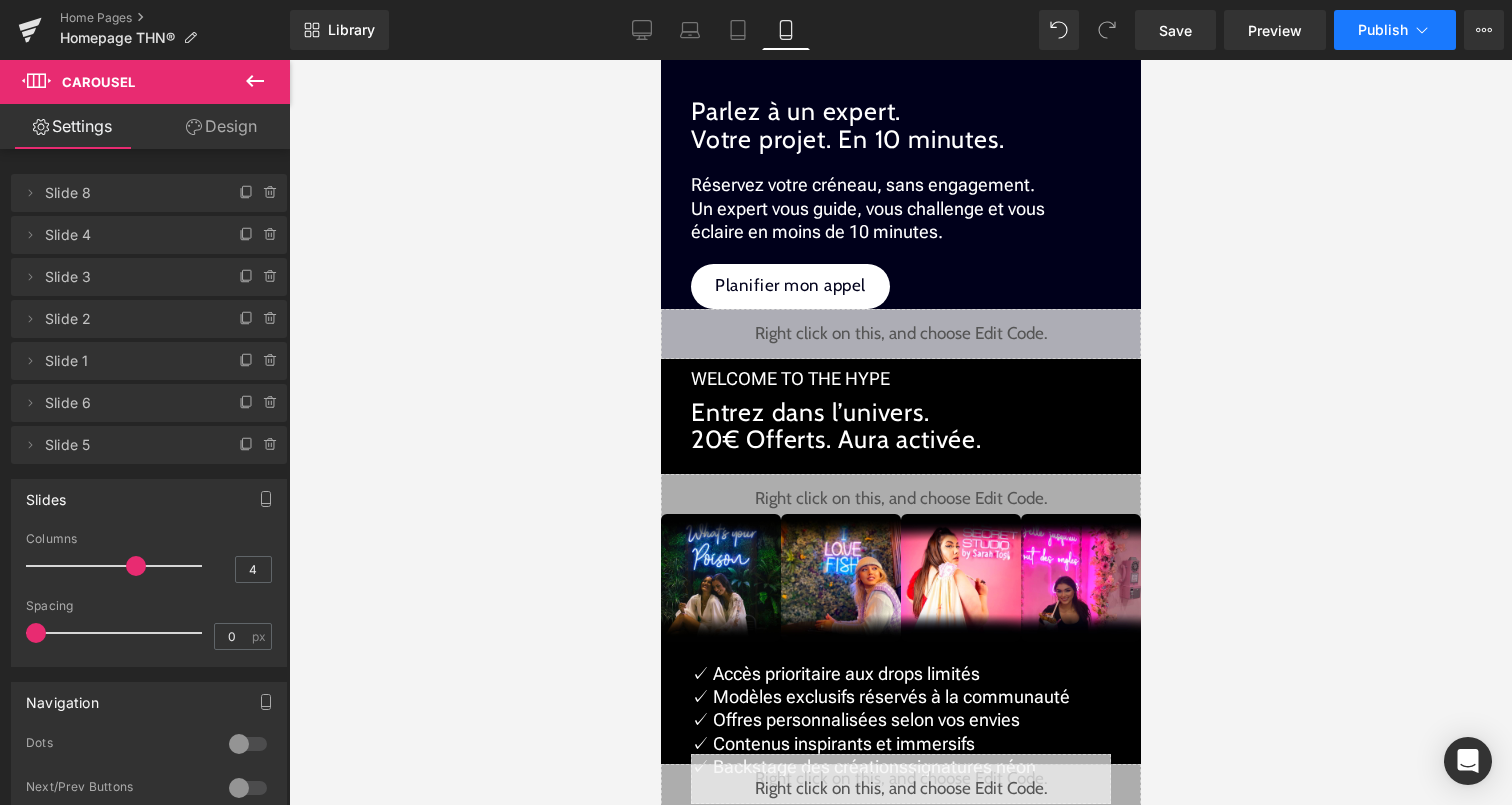 click on "Publish" at bounding box center (1395, 30) 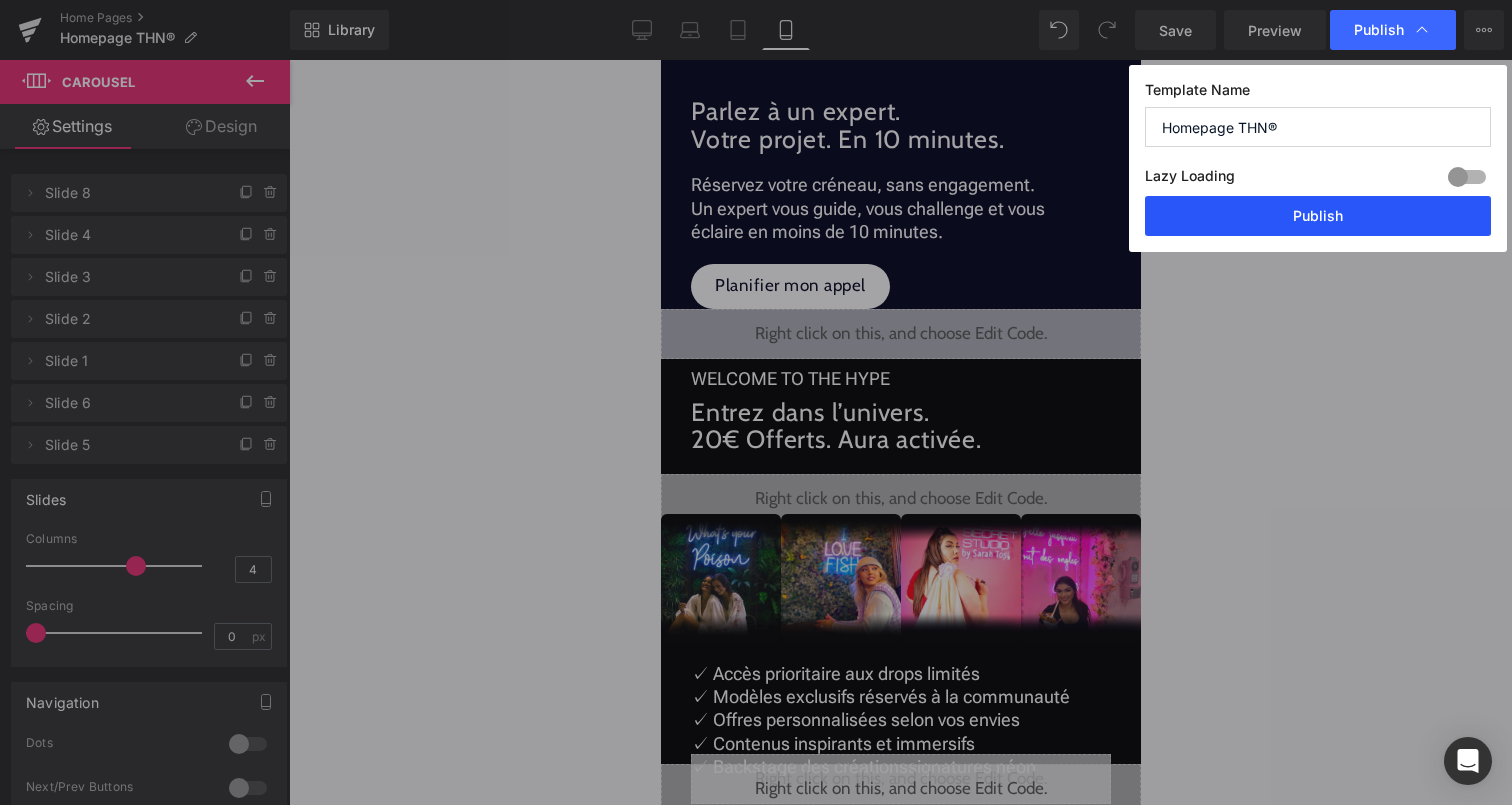 click on "Publish" at bounding box center (1318, 216) 